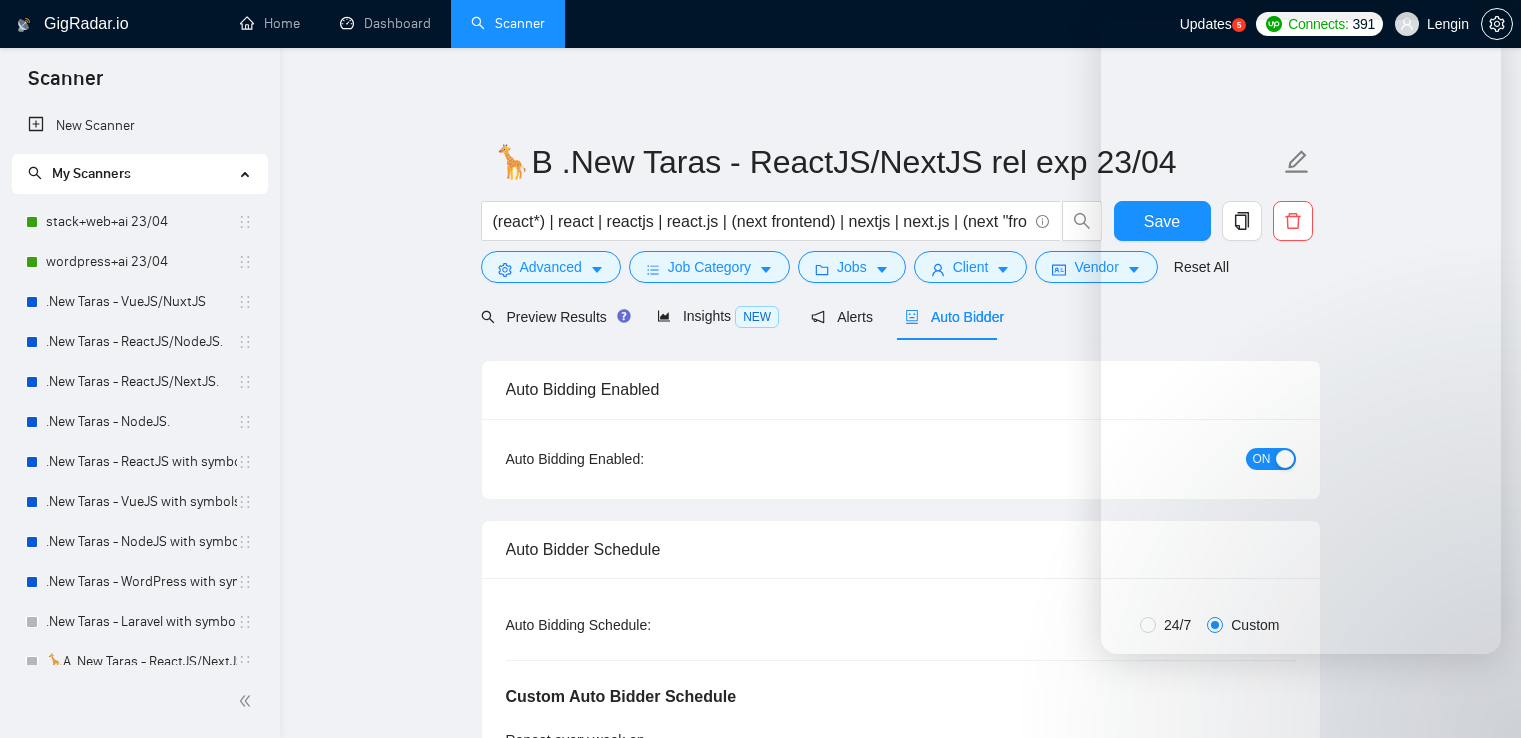 click on "Dashboard" at bounding box center [385, 23] 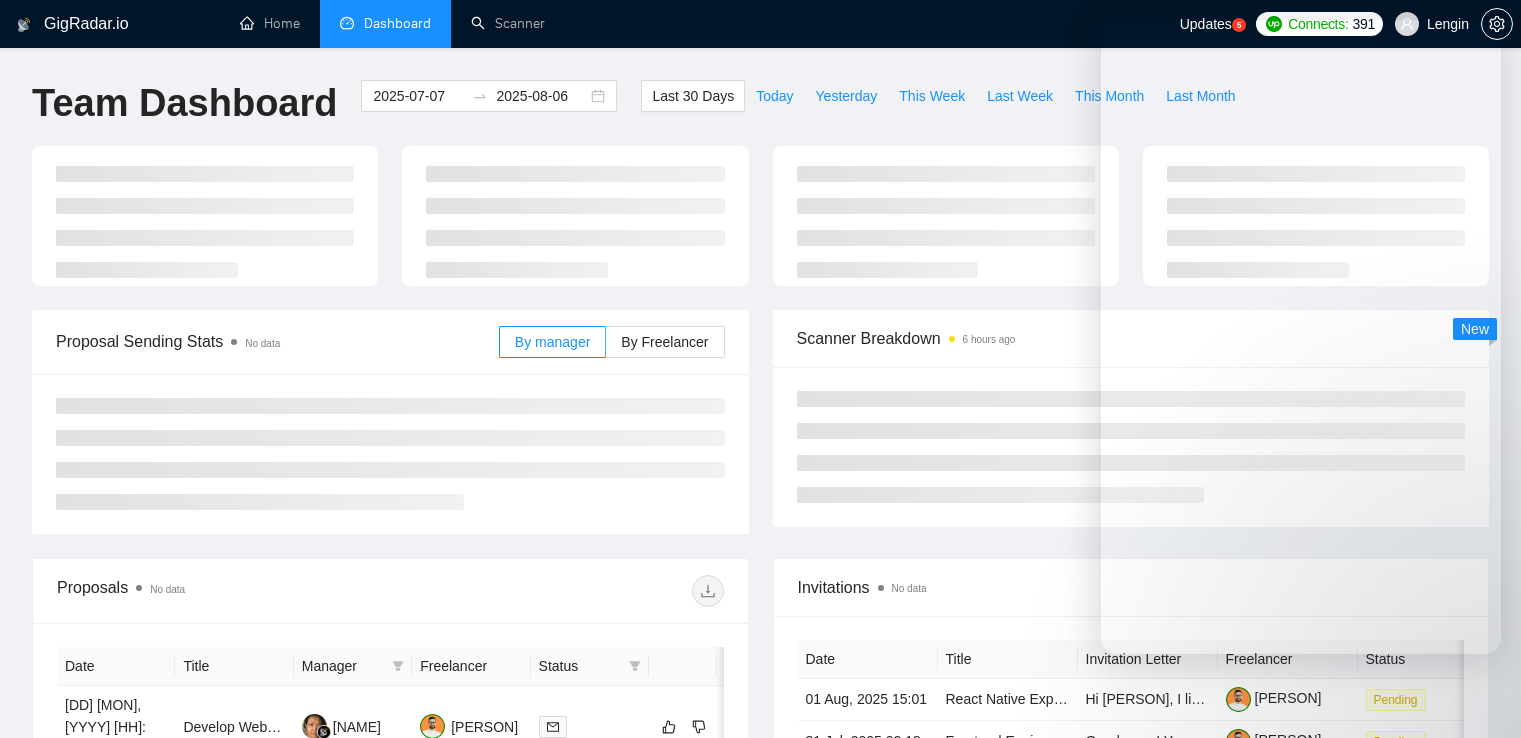 scroll, scrollTop: 0, scrollLeft: 0, axis: both 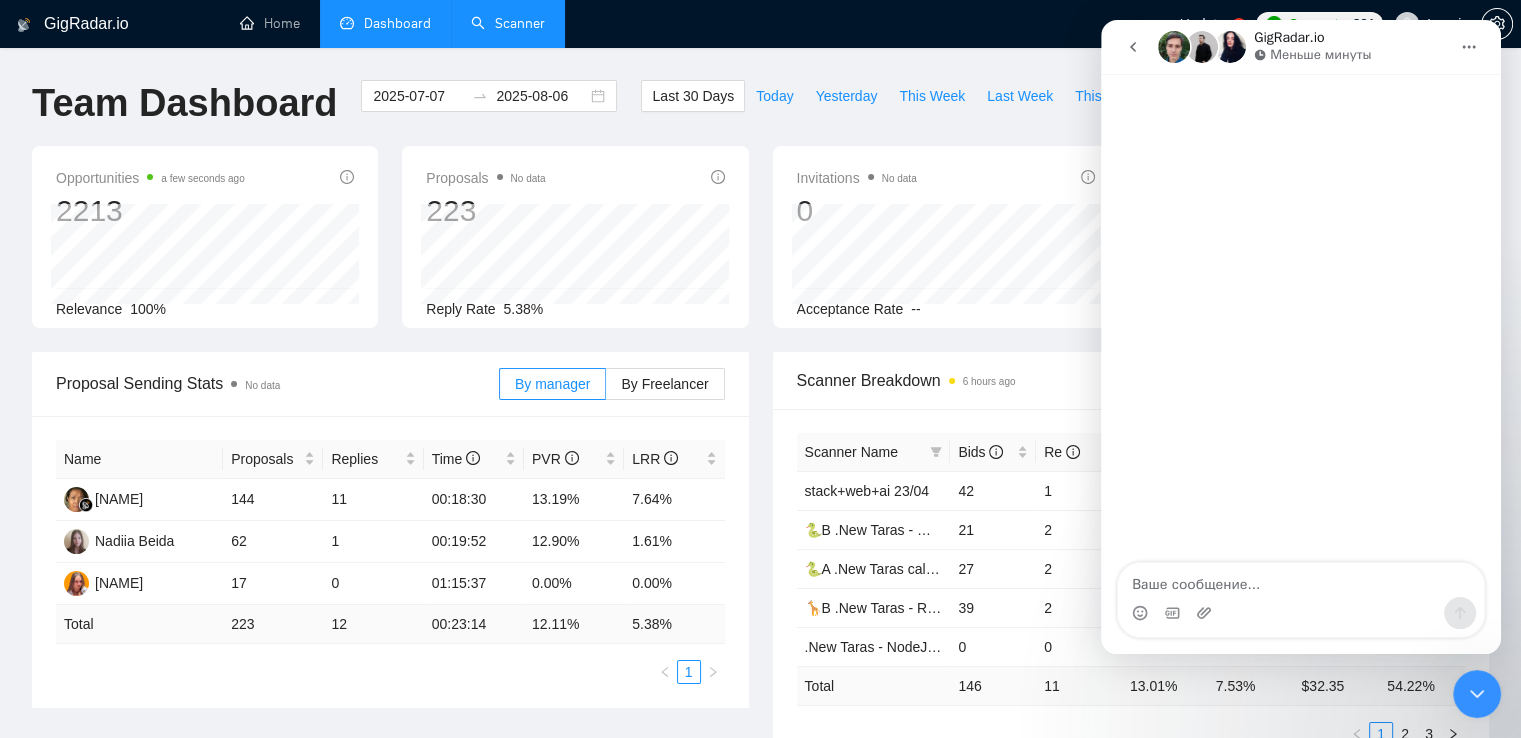 click on "Scanner" at bounding box center [508, 23] 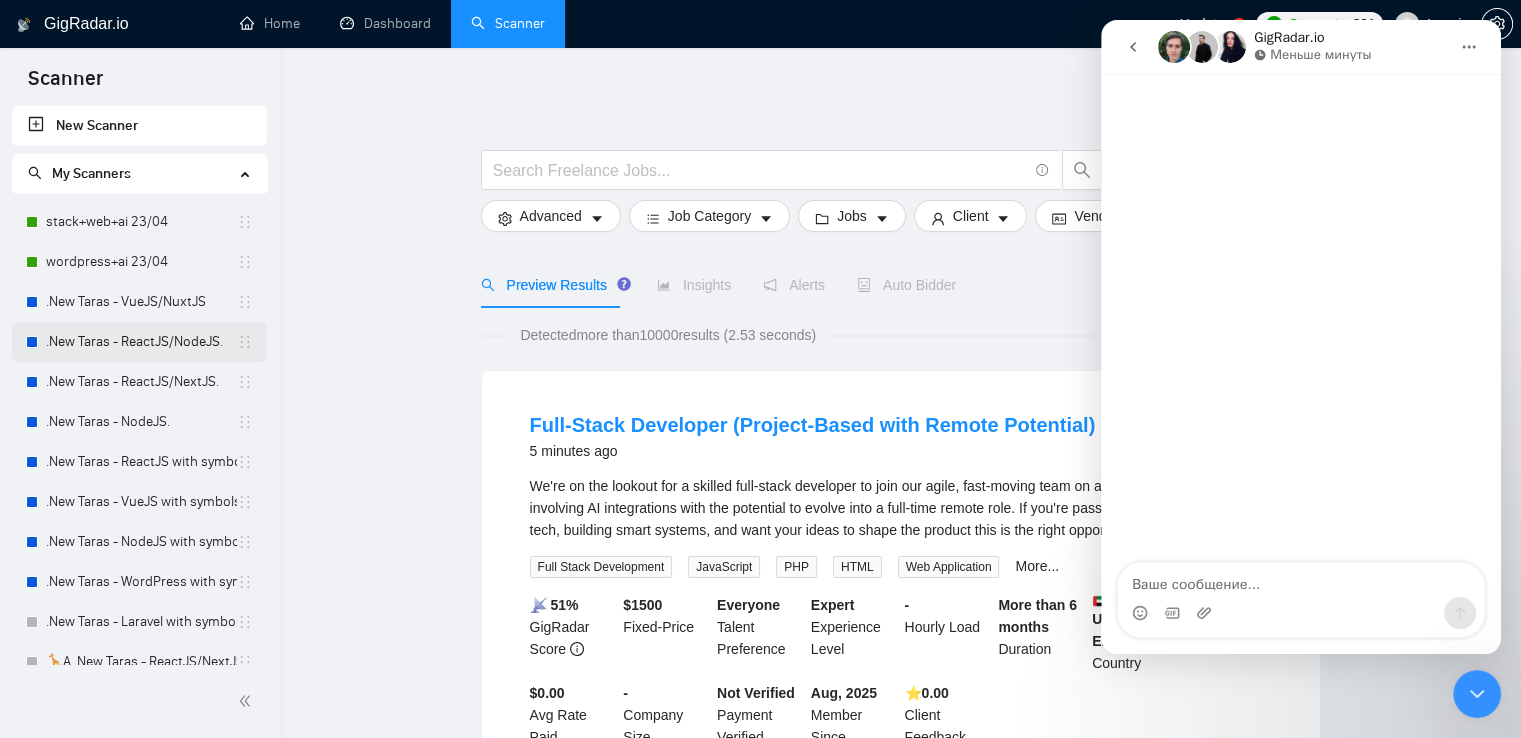 click on ".New Taras - ReactJS/NodeJS." at bounding box center [141, 342] 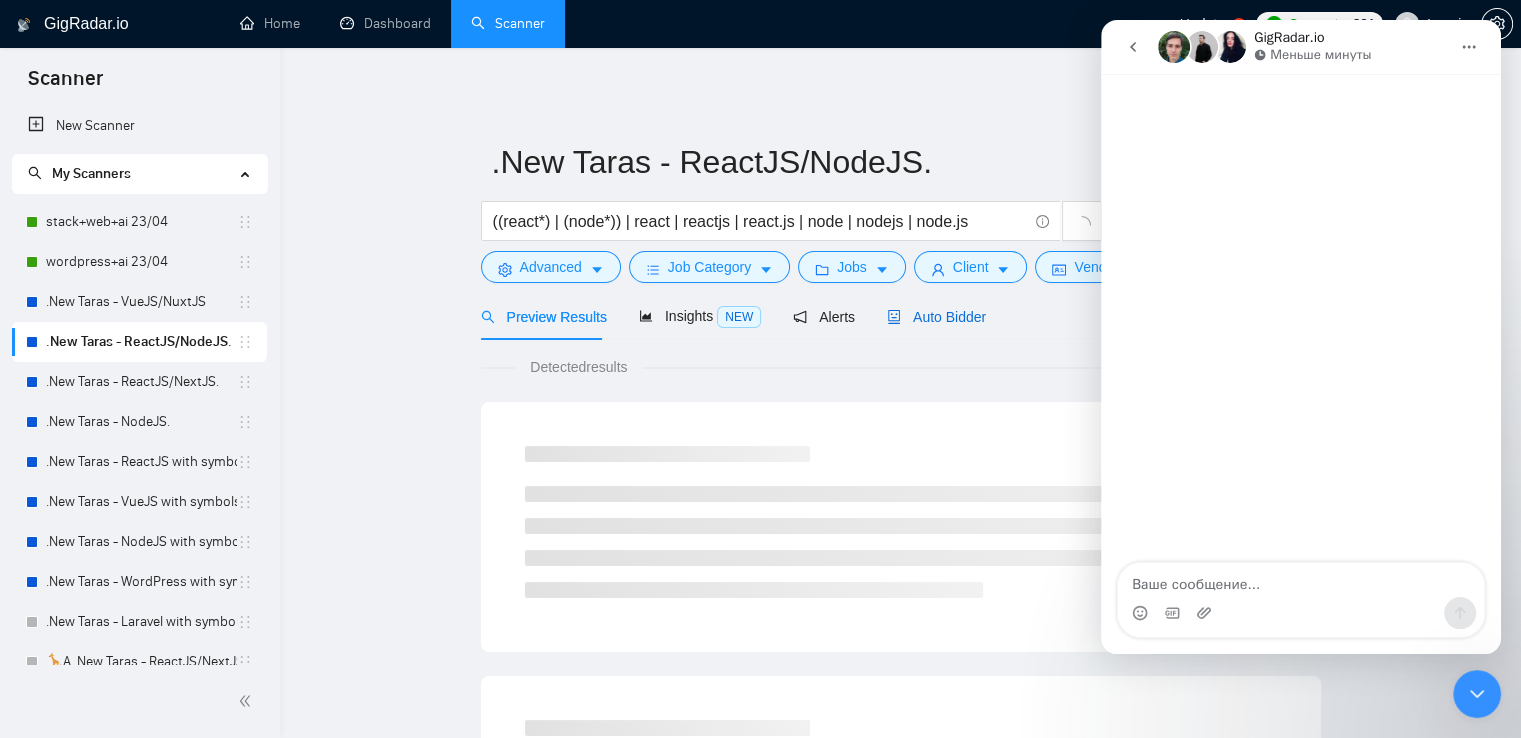 click on "Auto Bidder" at bounding box center (936, 317) 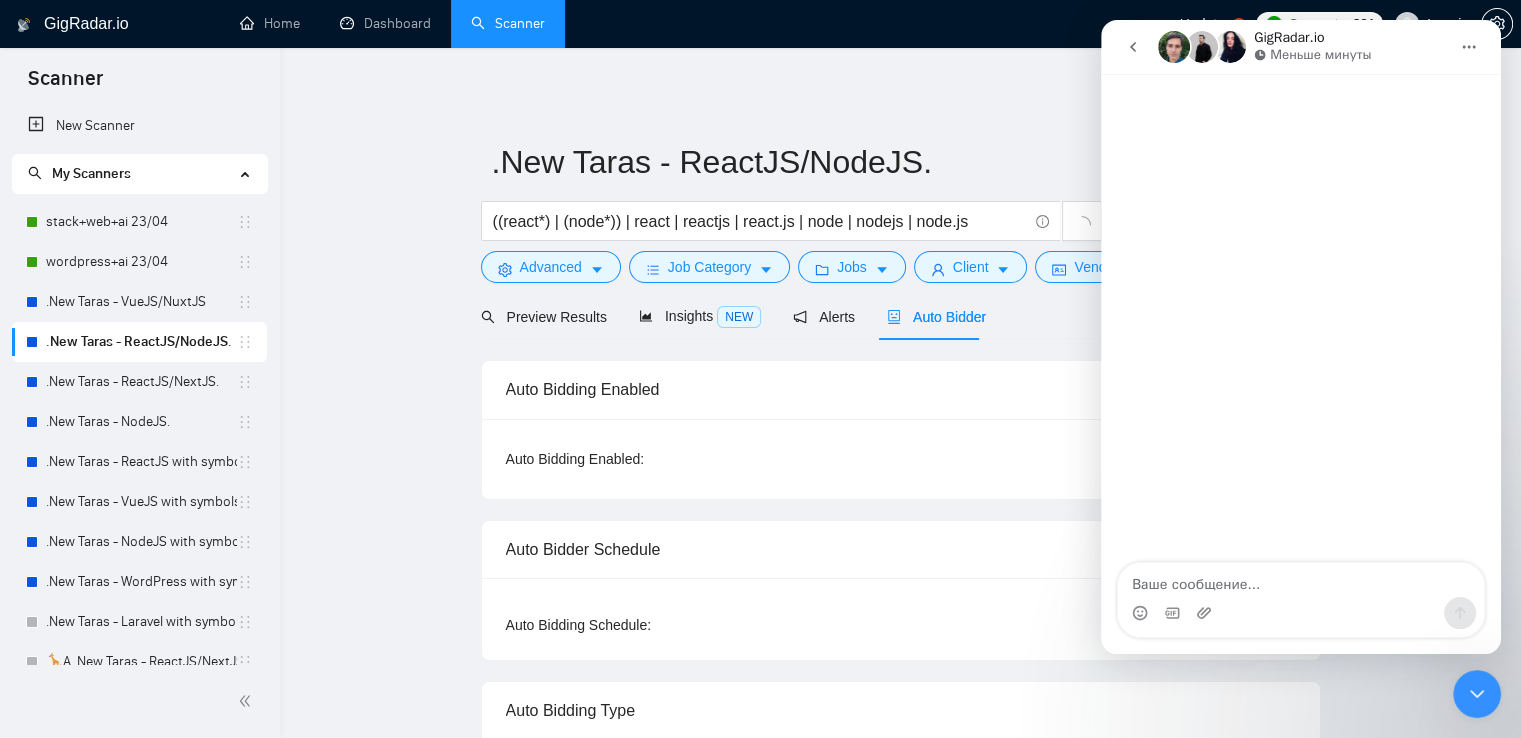 type 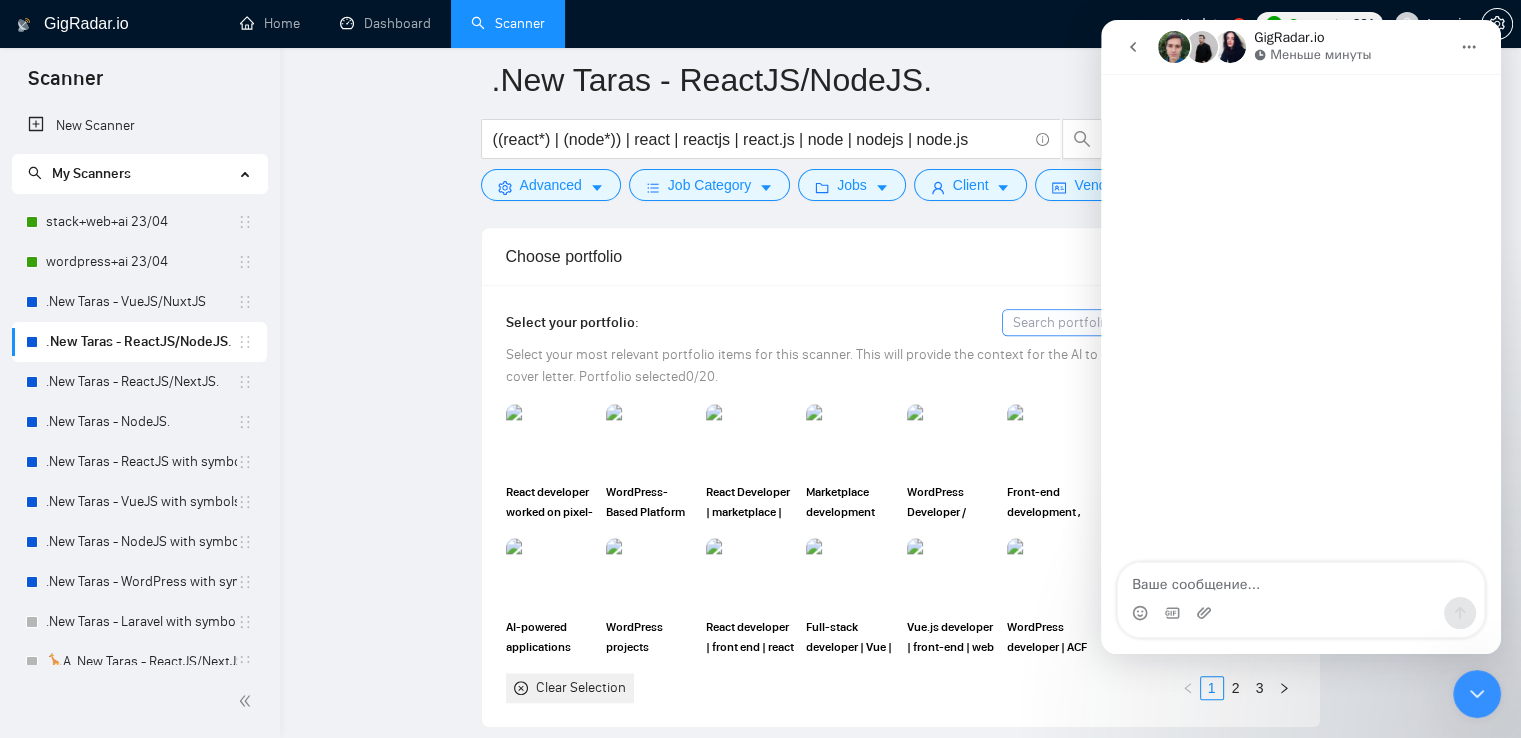 scroll, scrollTop: 2090, scrollLeft: 0, axis: vertical 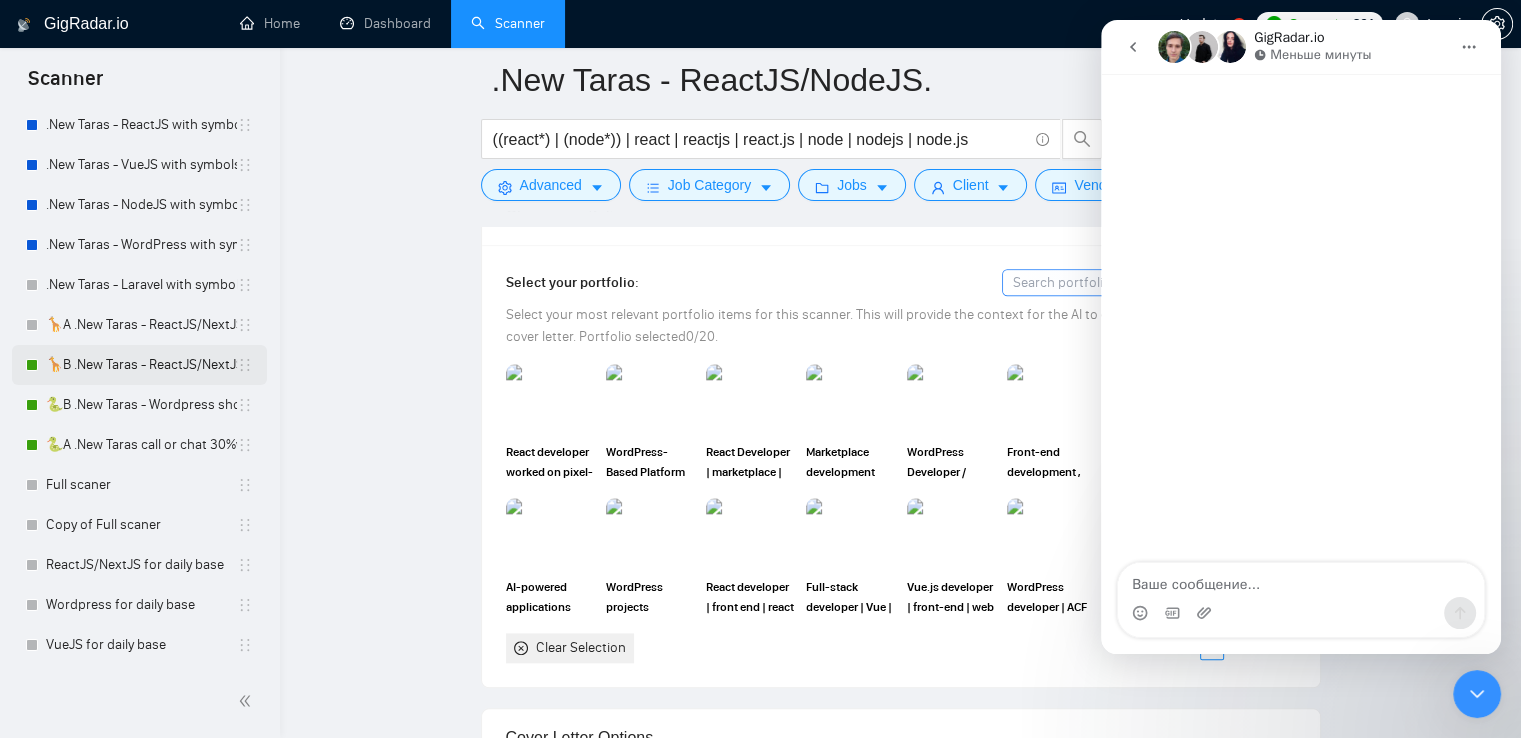 click on "🦒B .New Taras - ReactJS/NextJS rel exp 23/04" at bounding box center (141, 365) 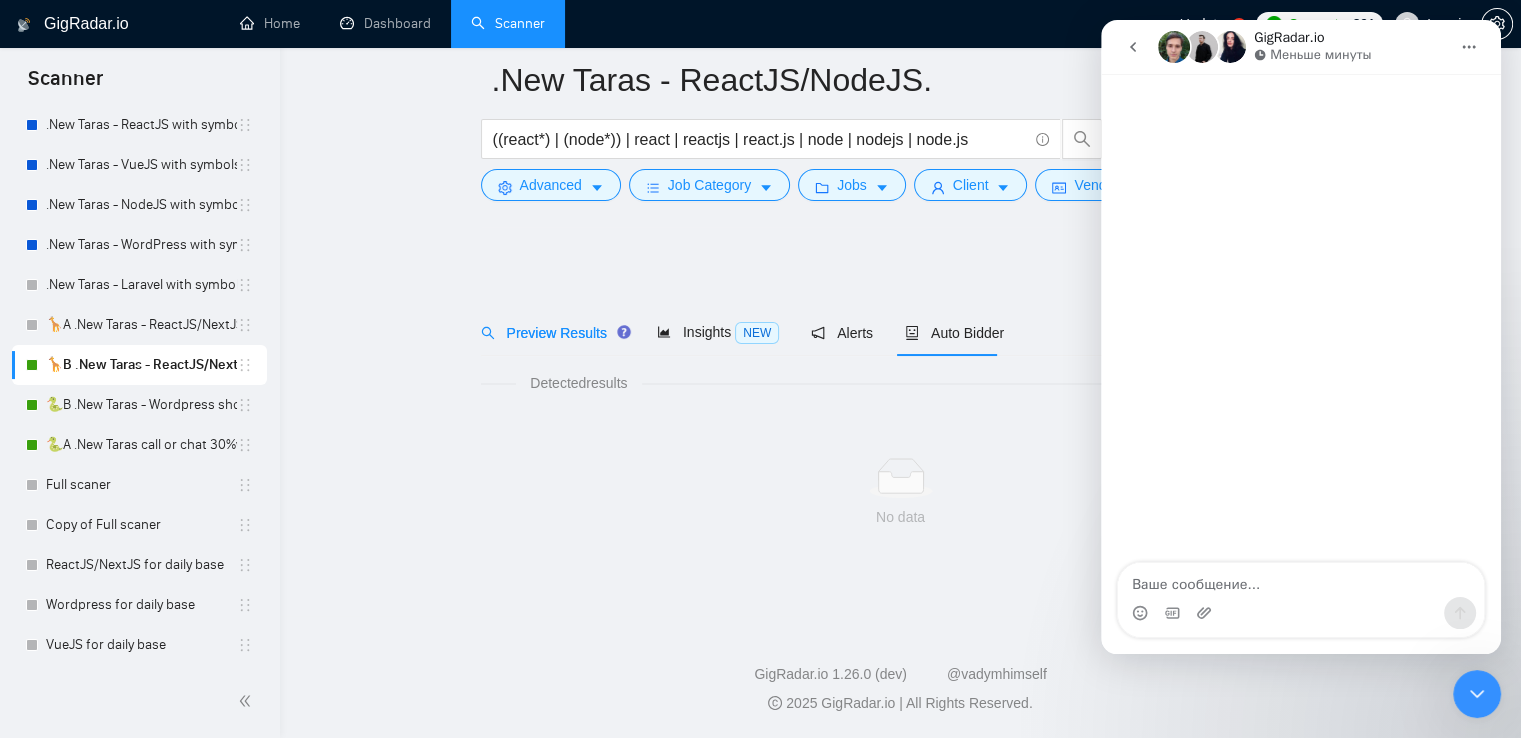 scroll, scrollTop: 0, scrollLeft: 0, axis: both 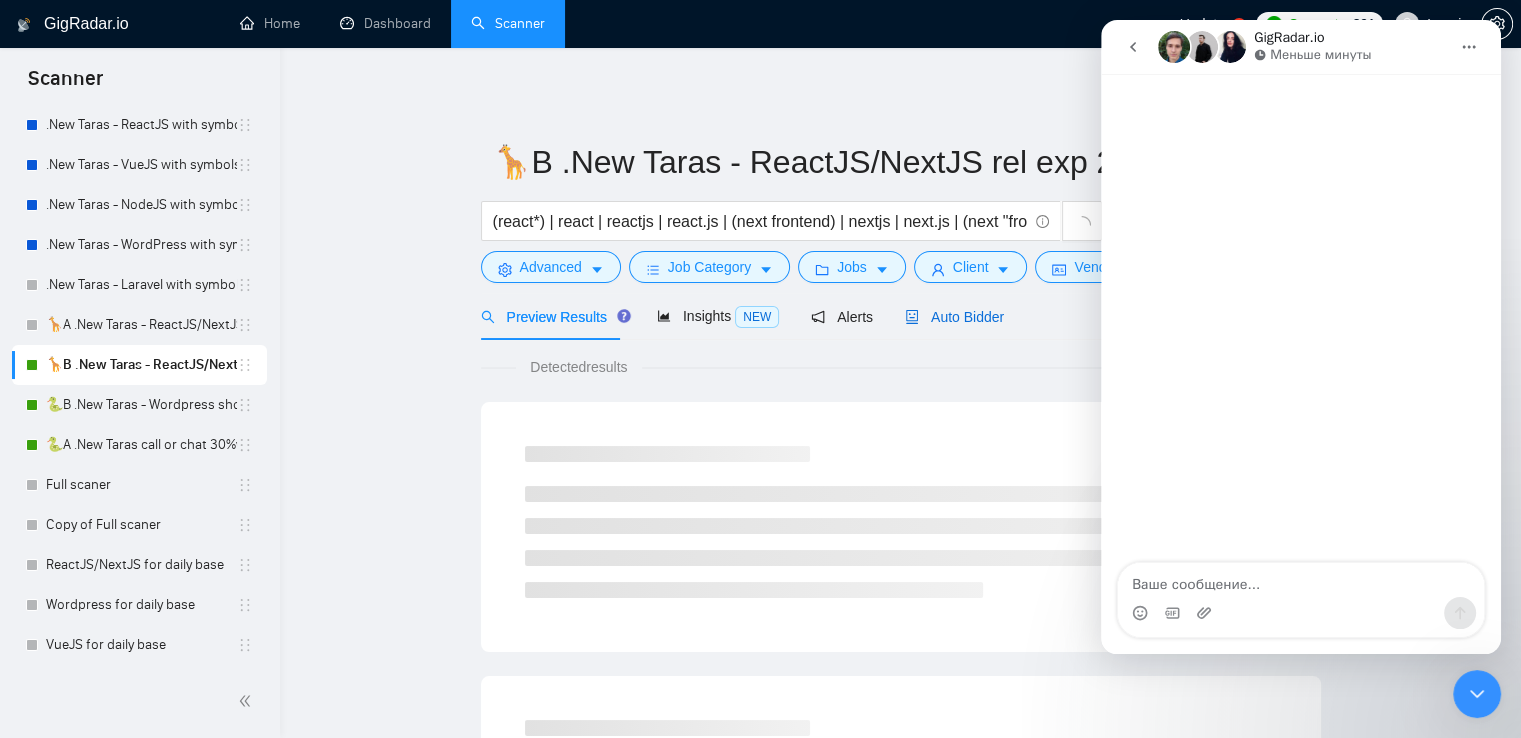 click on "Auto Bidder" at bounding box center (954, 317) 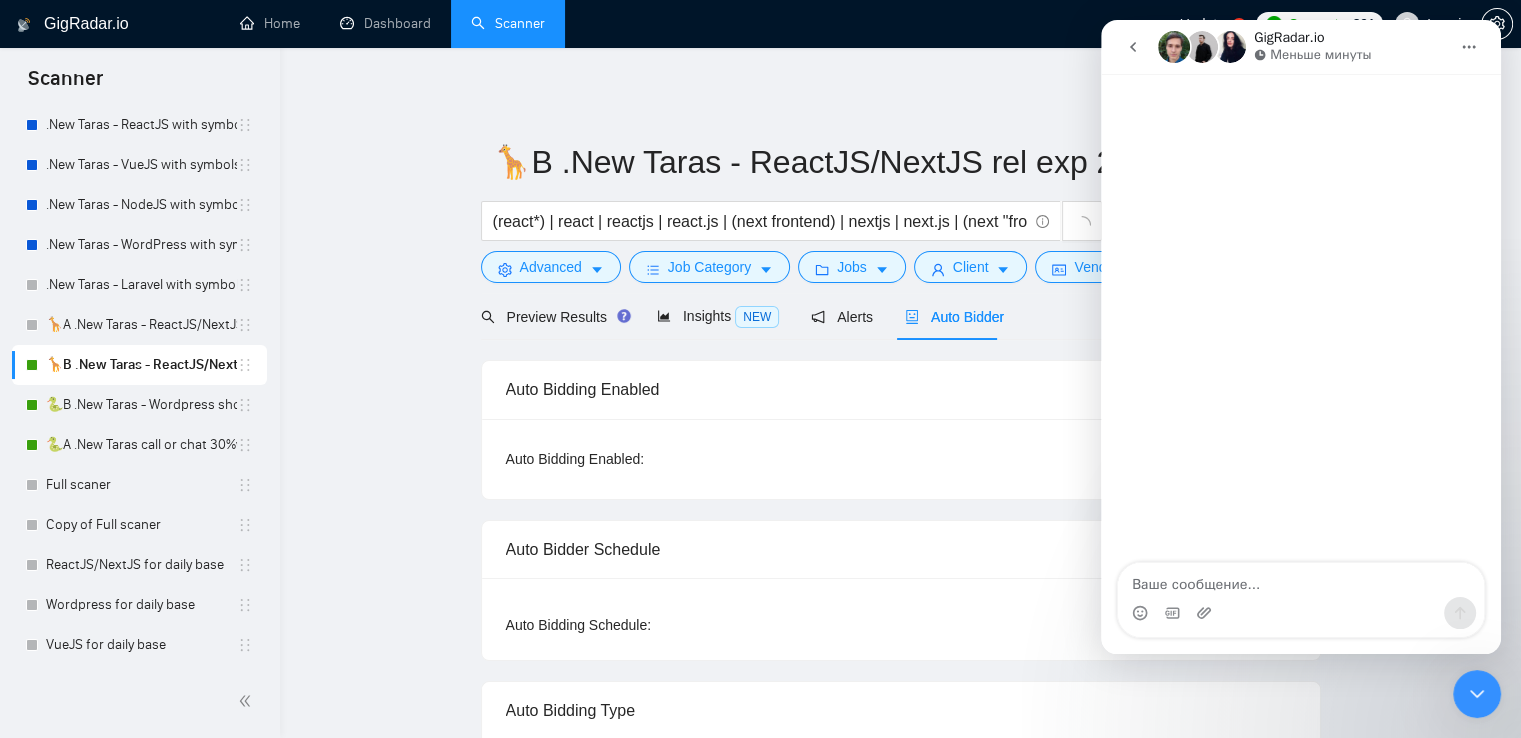 type 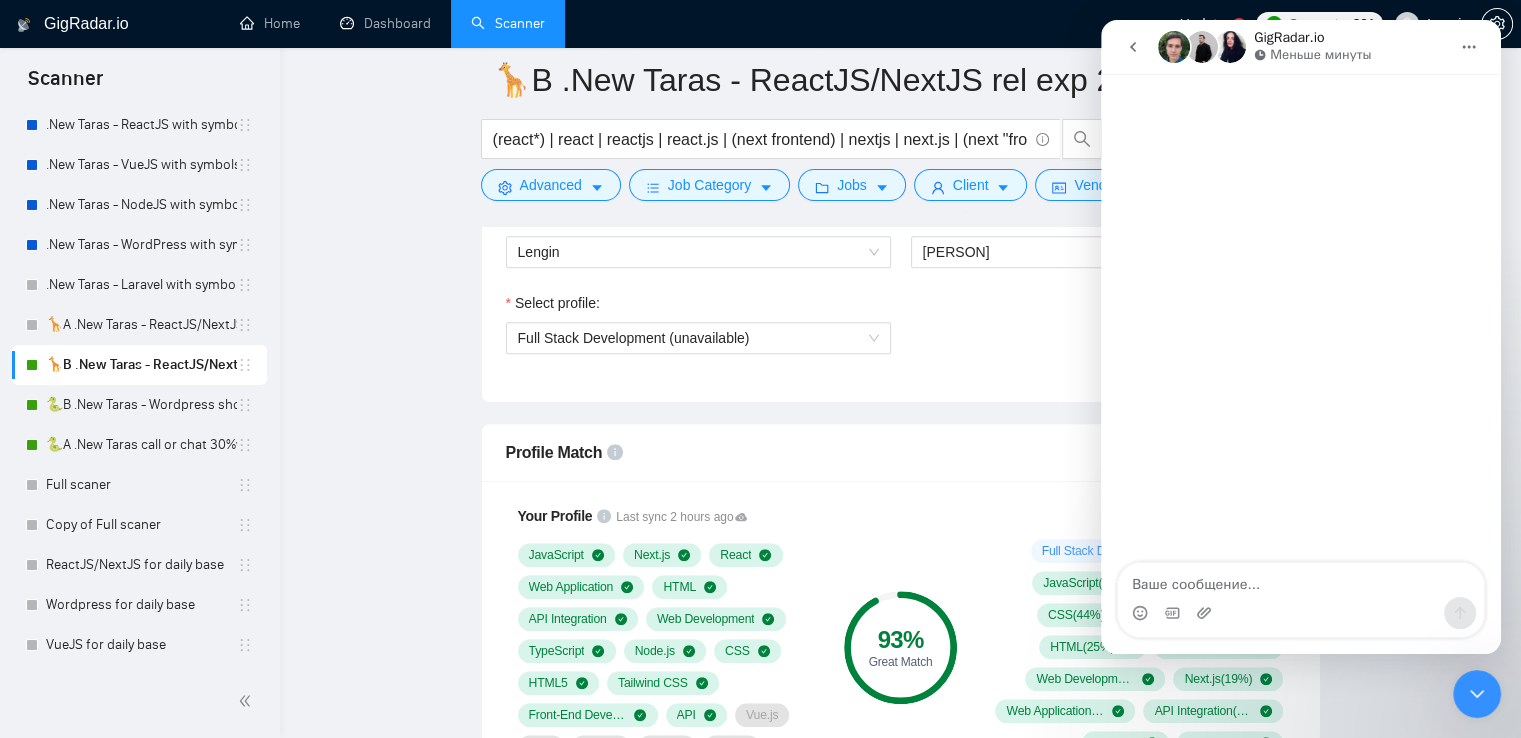 scroll, scrollTop: 1360, scrollLeft: 0, axis: vertical 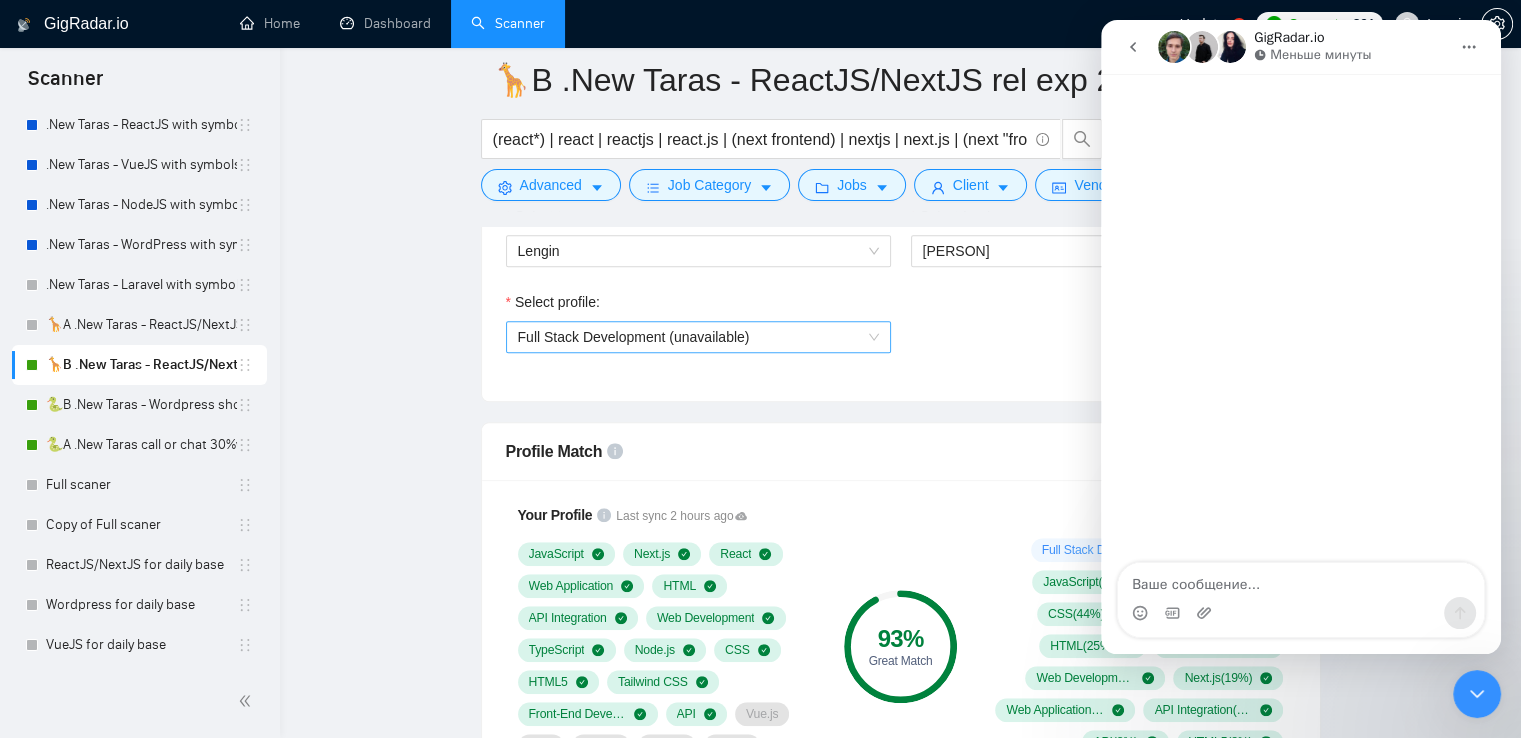 click on "Full Stack Development (unavailable)" at bounding box center [698, 337] 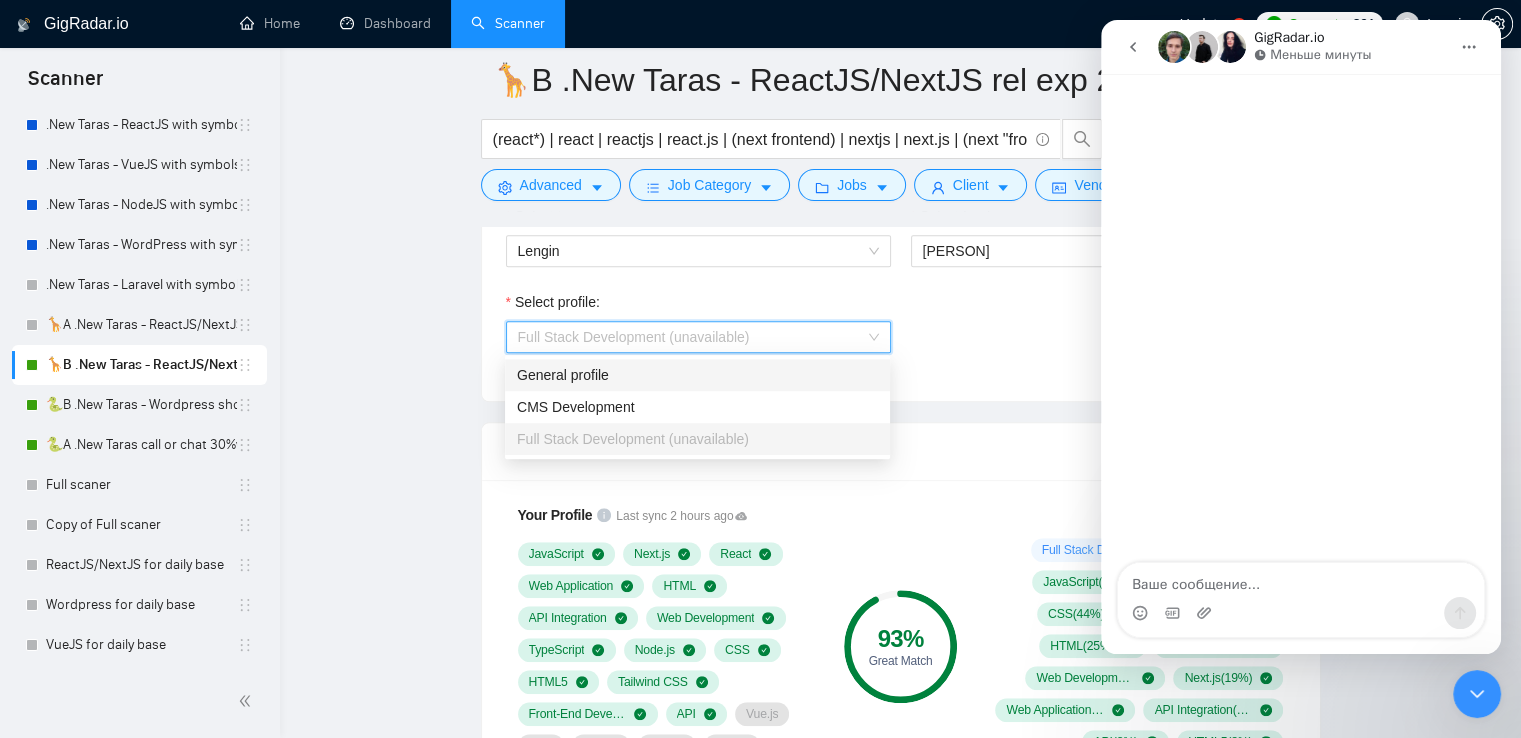 click on "🦒B .New [PERSON] - ReactJS/NextJS rel exp 23/04 (react*) | react | reactjs | react.js | (next frontend) | nextjs | next.js | (next "front end") | (next "front-end") | "(react" | "/react" | "next.js" | "/next.js" | "(react.js)" | "(reactjs)" | "(next.js)" | "(nextjs)" Save Advanced   Job Category   Jobs   Client   Vendor   Reset All Preview Results Insights NEW Alerts Auto Bidder Auto Bidding Enabled Auto Bidding Enabled: ON Auto Bidder Schedule Auto Bidding Type: Automated (recommended) Semi-automated Auto Bidding Schedule: 24/7 Custom Custom Auto Bidder Schedule Repeat every week on Monday Tuesday Wednesday Thursday Friday Saturday Sunday Active Hours ( [LOCATION] ): From: 00:00 To: 10:00 ( 10  hours) [LOCATION] Auto Bidding Type Select your bidding algorithm: Choose the algorithm for you bidding. The price per proposal does not include your connects expenditure. Template Bidder Works great for narrow segments and short cover letters that don't change. 0.50  credits / proposal Sardor AI 🤖 1.00  credits" at bounding box center (900, 1841) 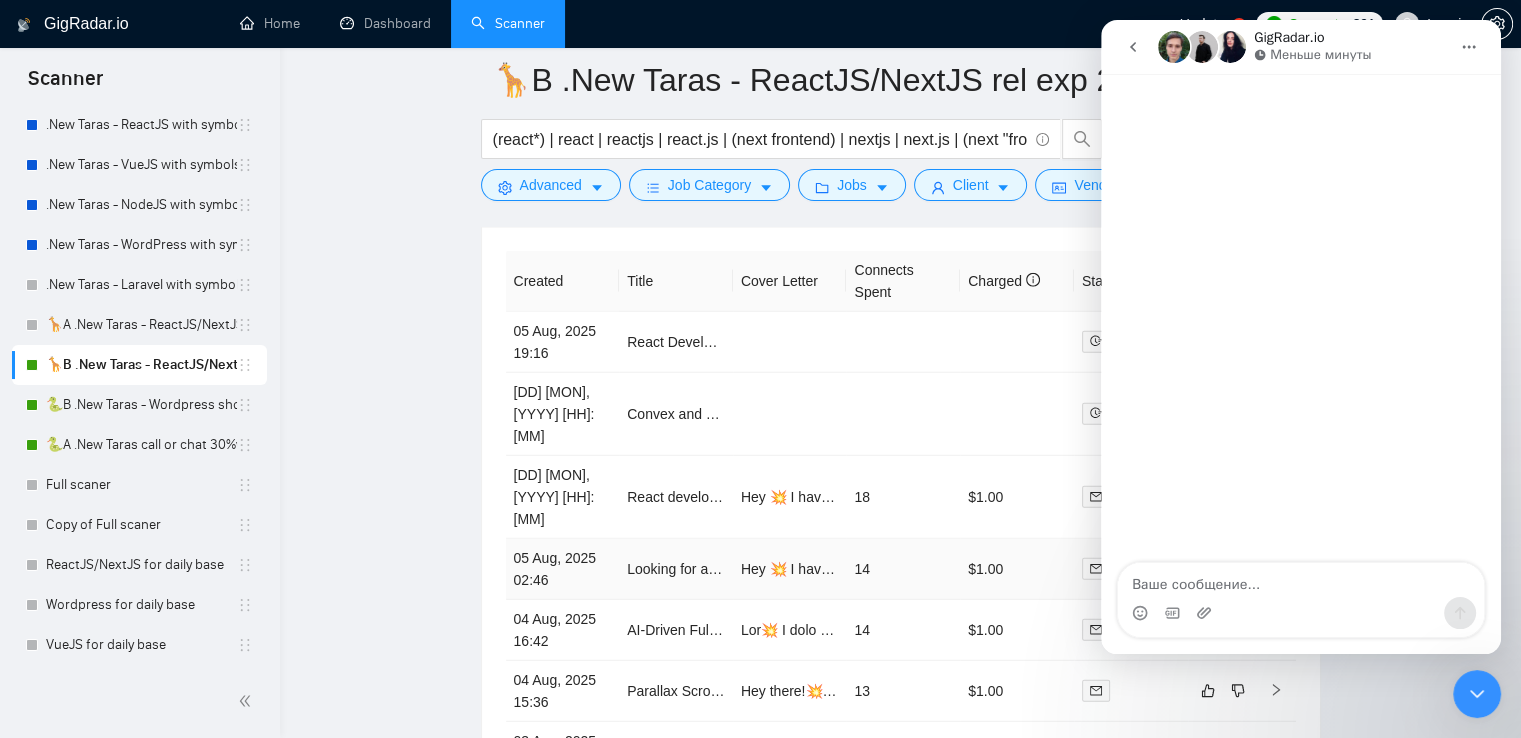 scroll, scrollTop: 5290, scrollLeft: 0, axis: vertical 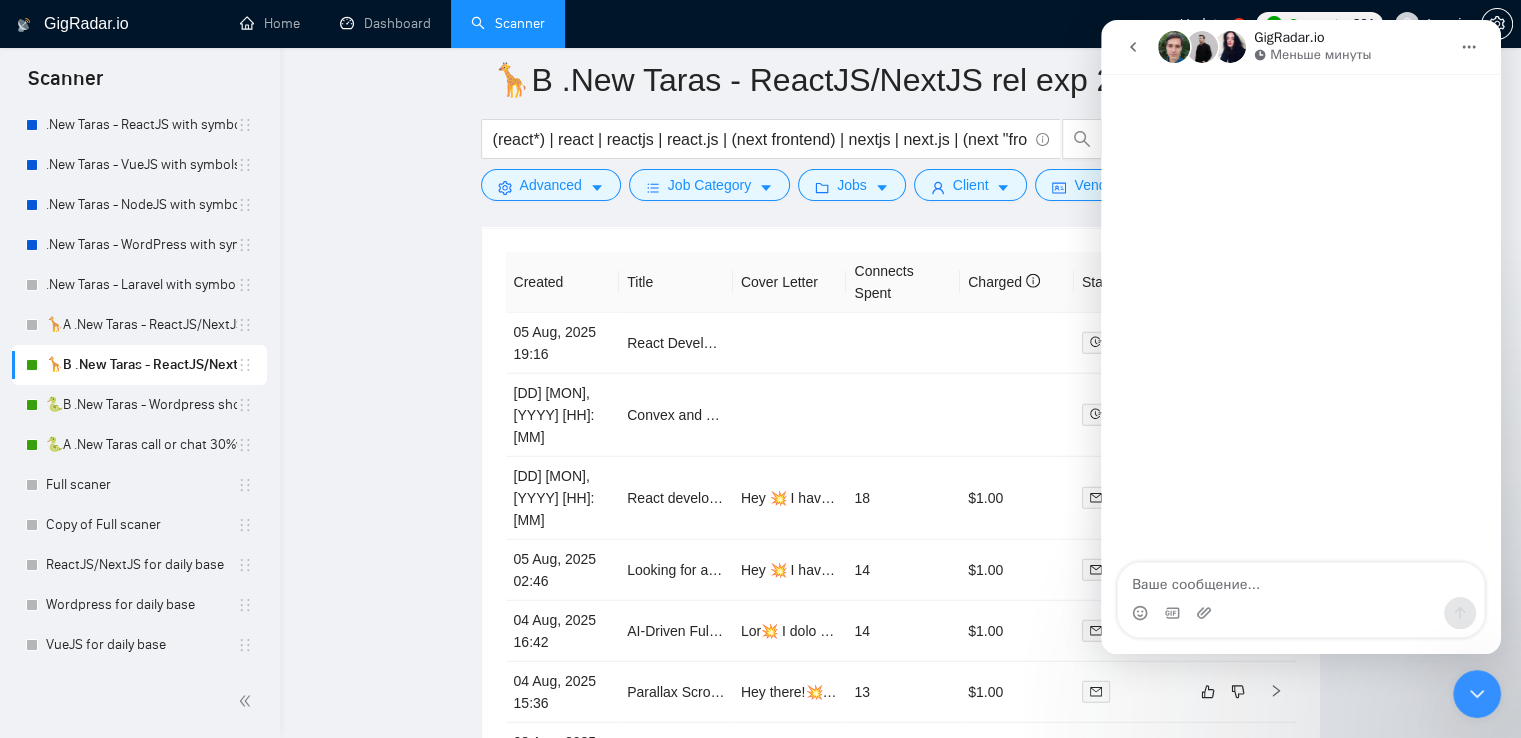 click at bounding box center [1133, 47] 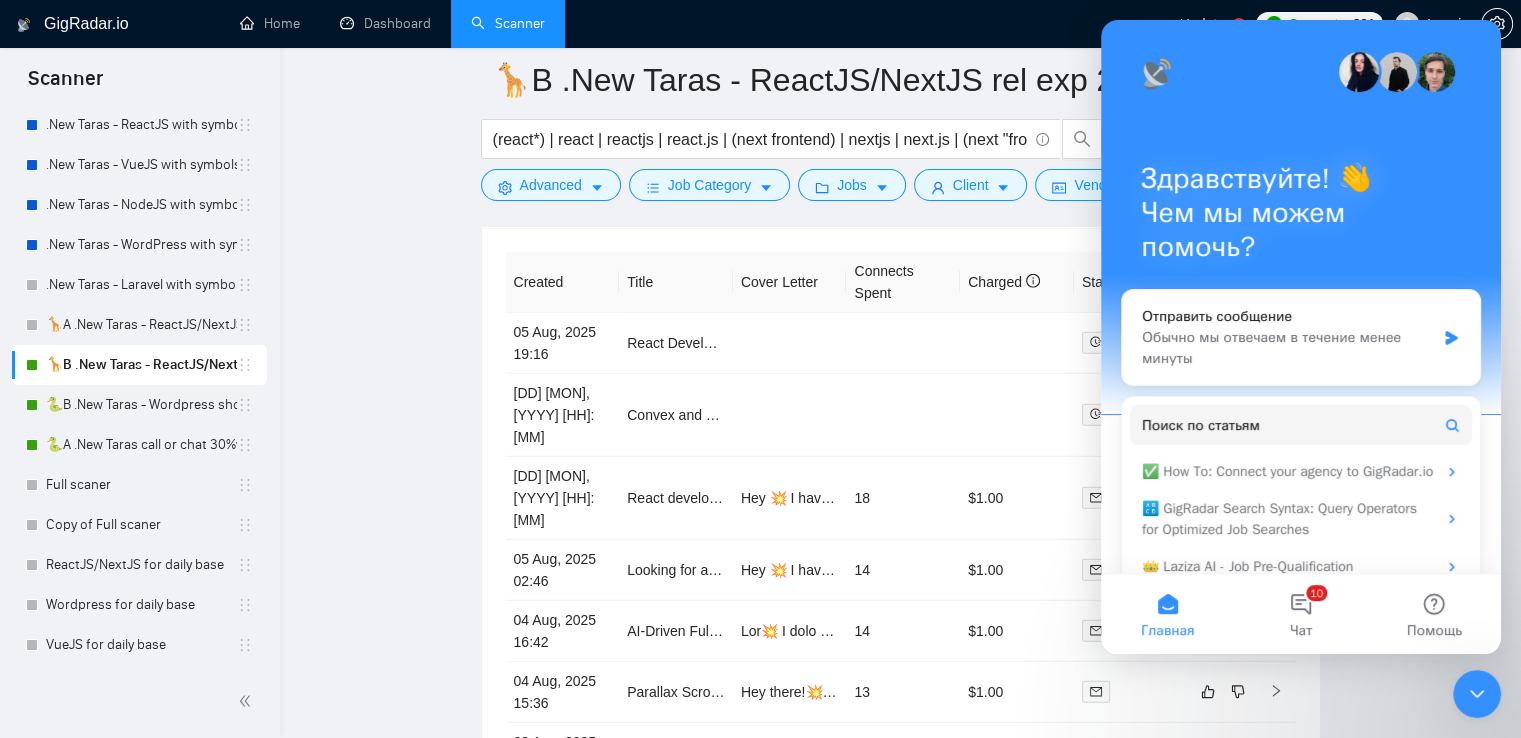 drag, startPoint x: 1475, startPoint y: 675, endPoint x: 2505, endPoint y: 1059, distance: 1099.2524 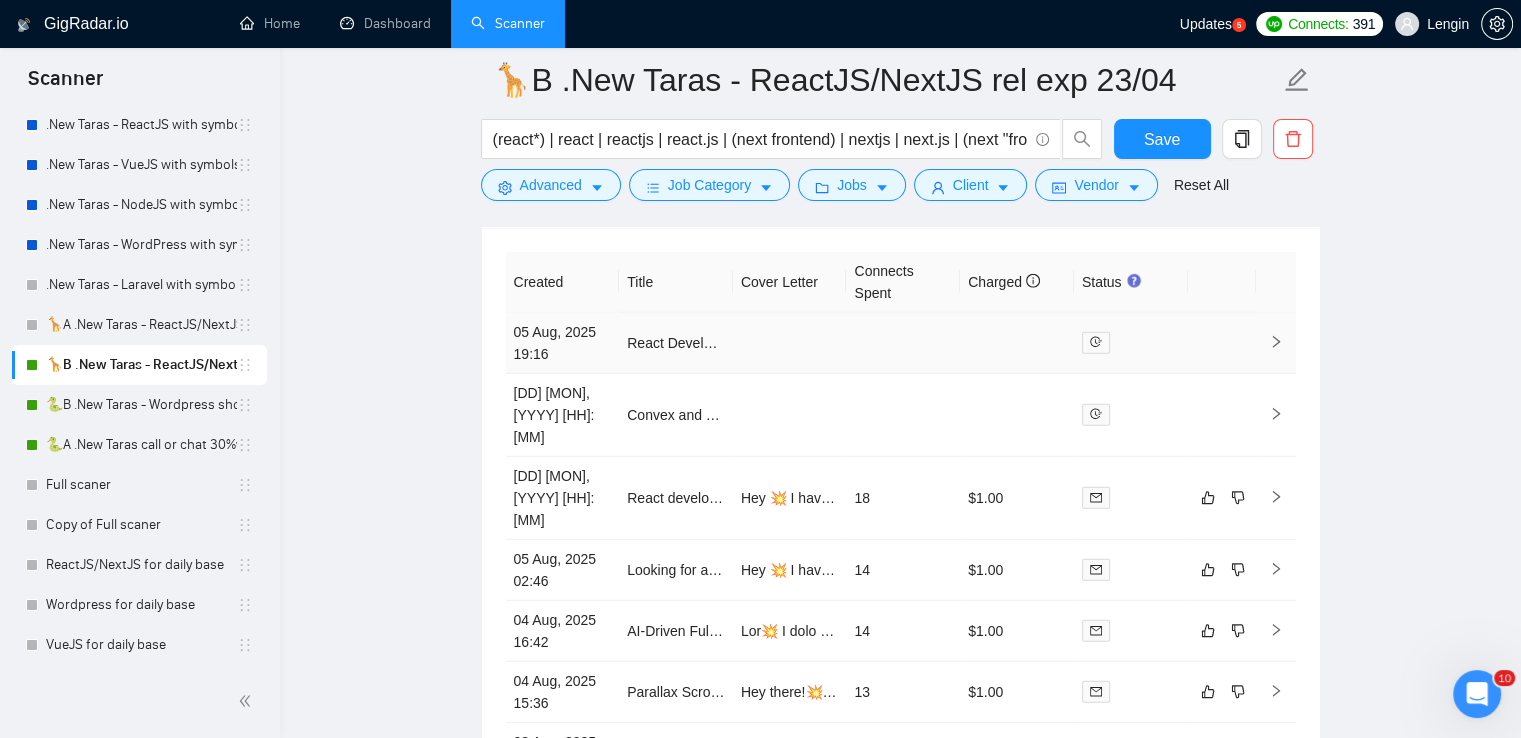 scroll, scrollTop: 0, scrollLeft: 0, axis: both 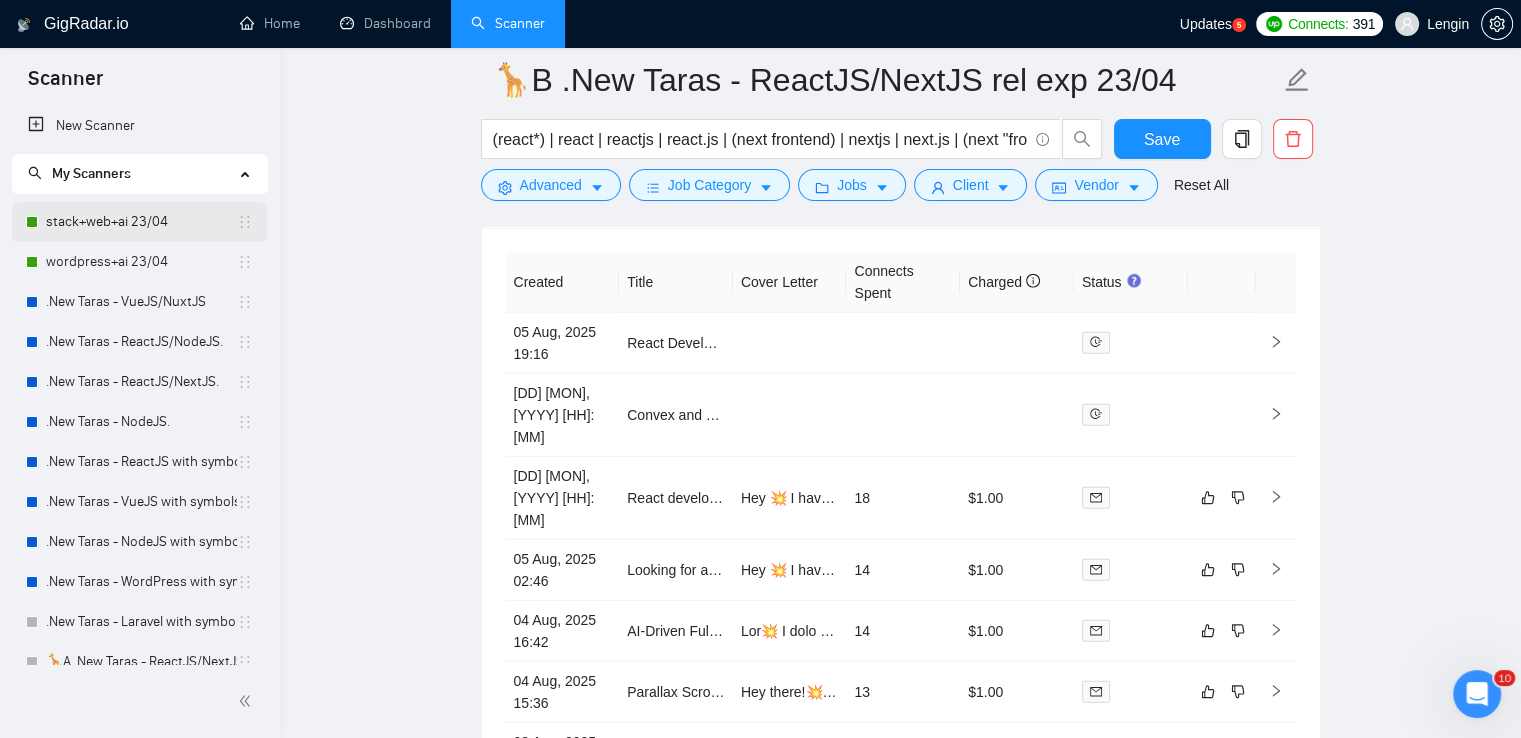 click on "stack+web+ai 23/04" at bounding box center [141, 222] 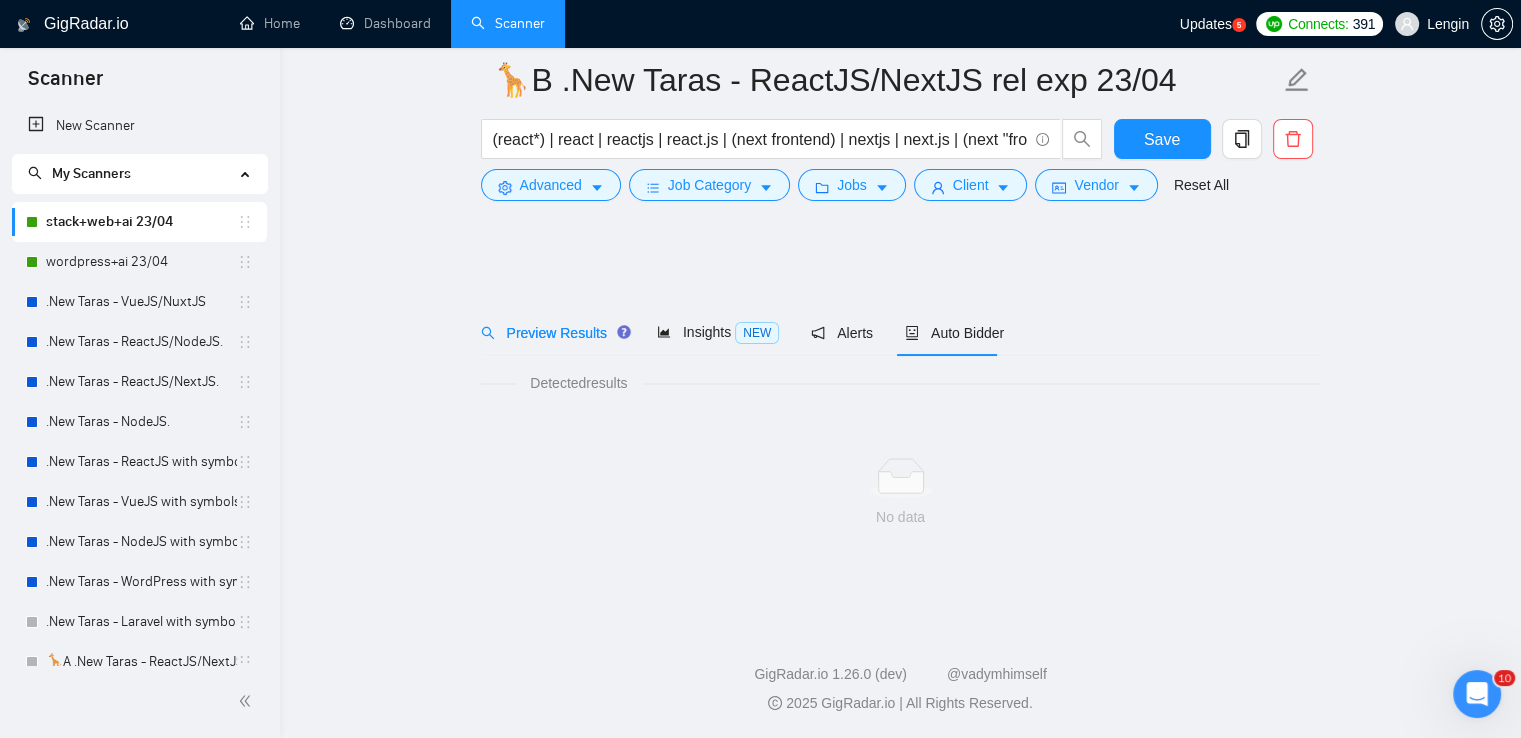 scroll, scrollTop: 0, scrollLeft: 0, axis: both 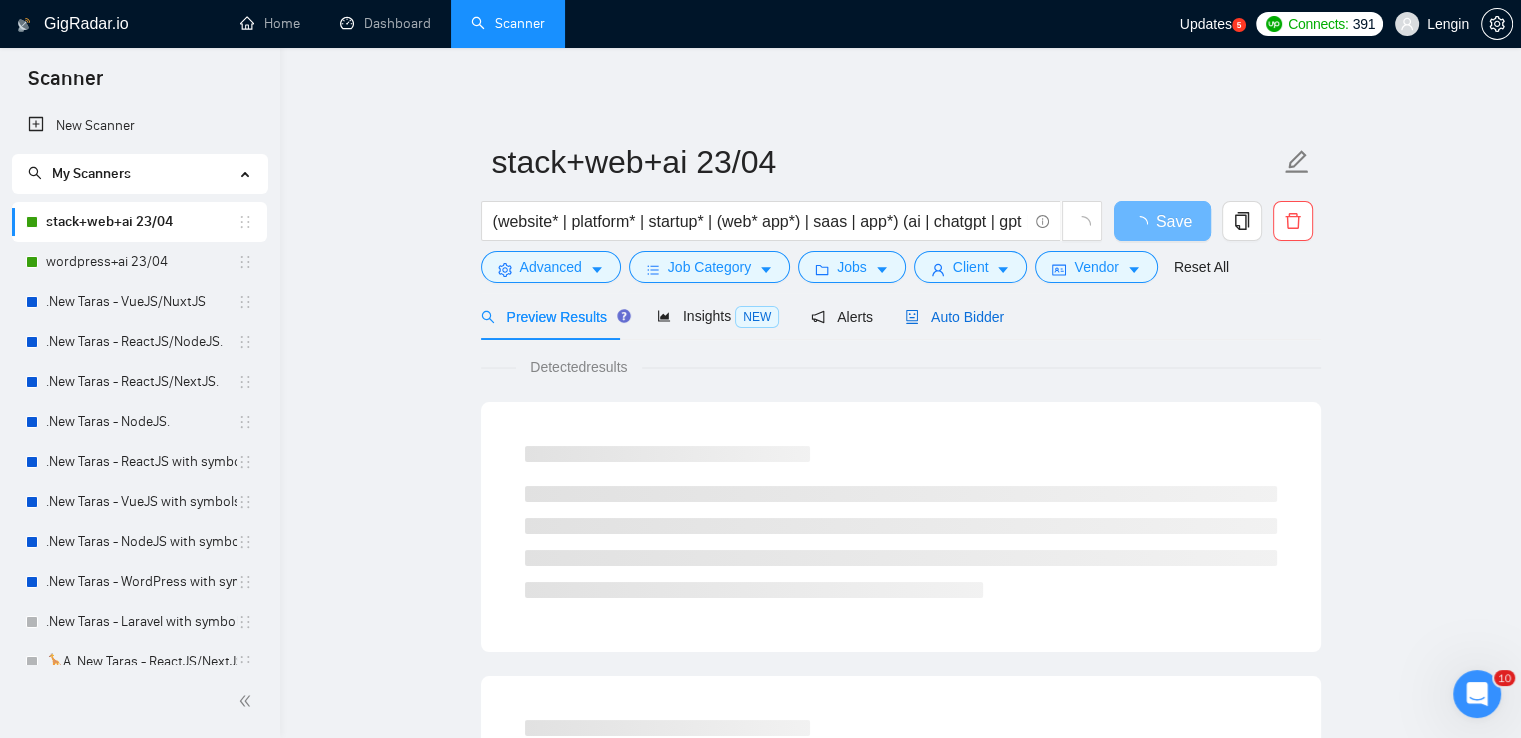 click on "Auto Bidder" at bounding box center [954, 317] 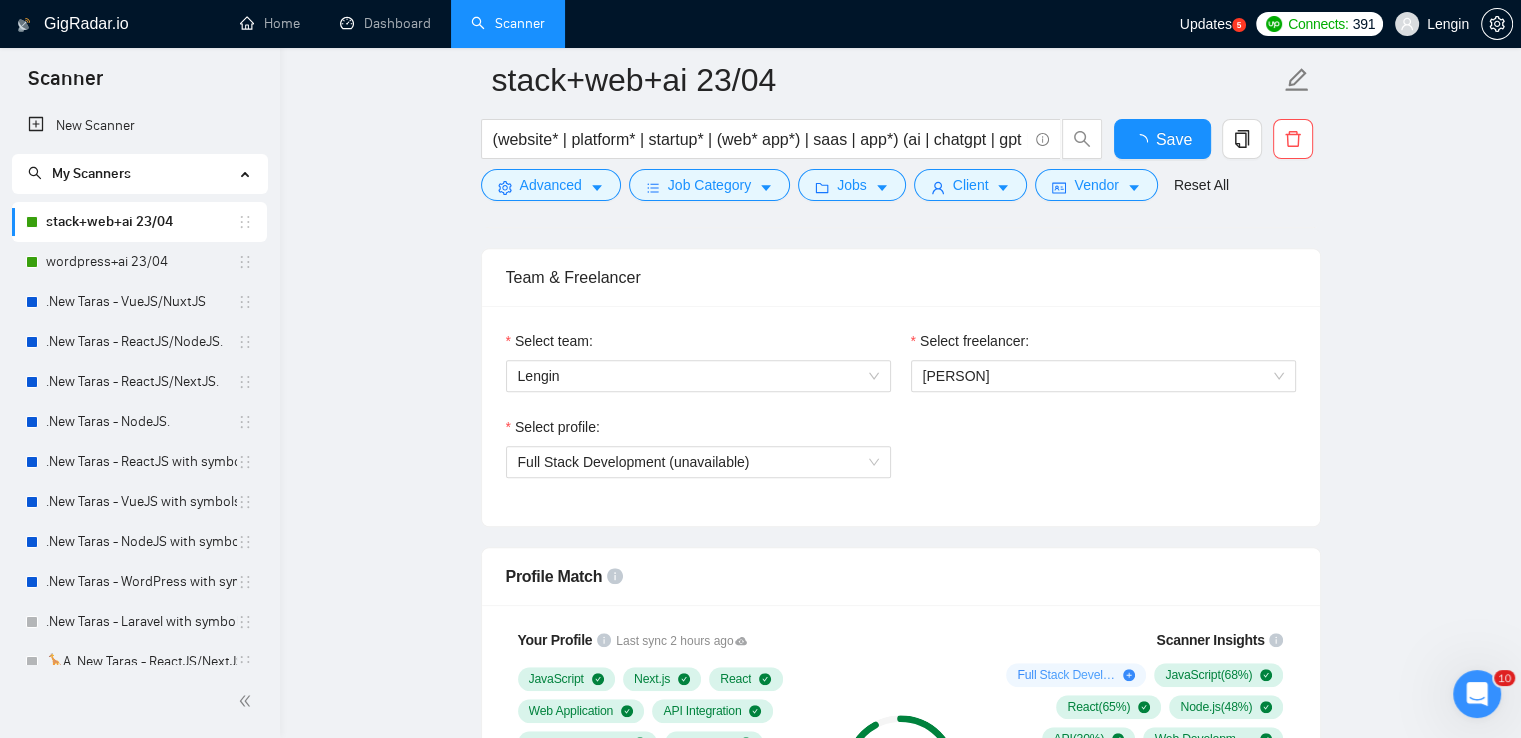 type 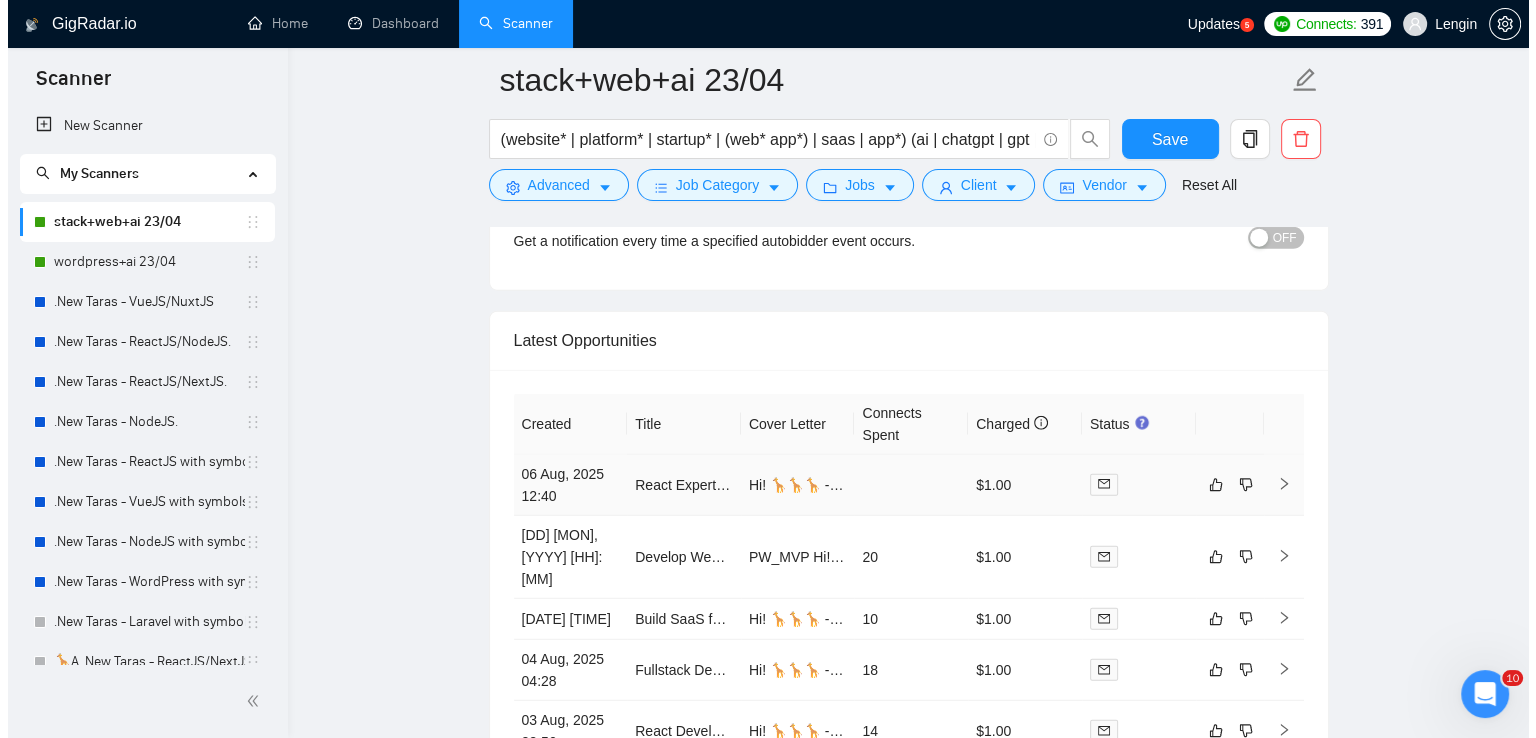 scroll, scrollTop: 5240, scrollLeft: 0, axis: vertical 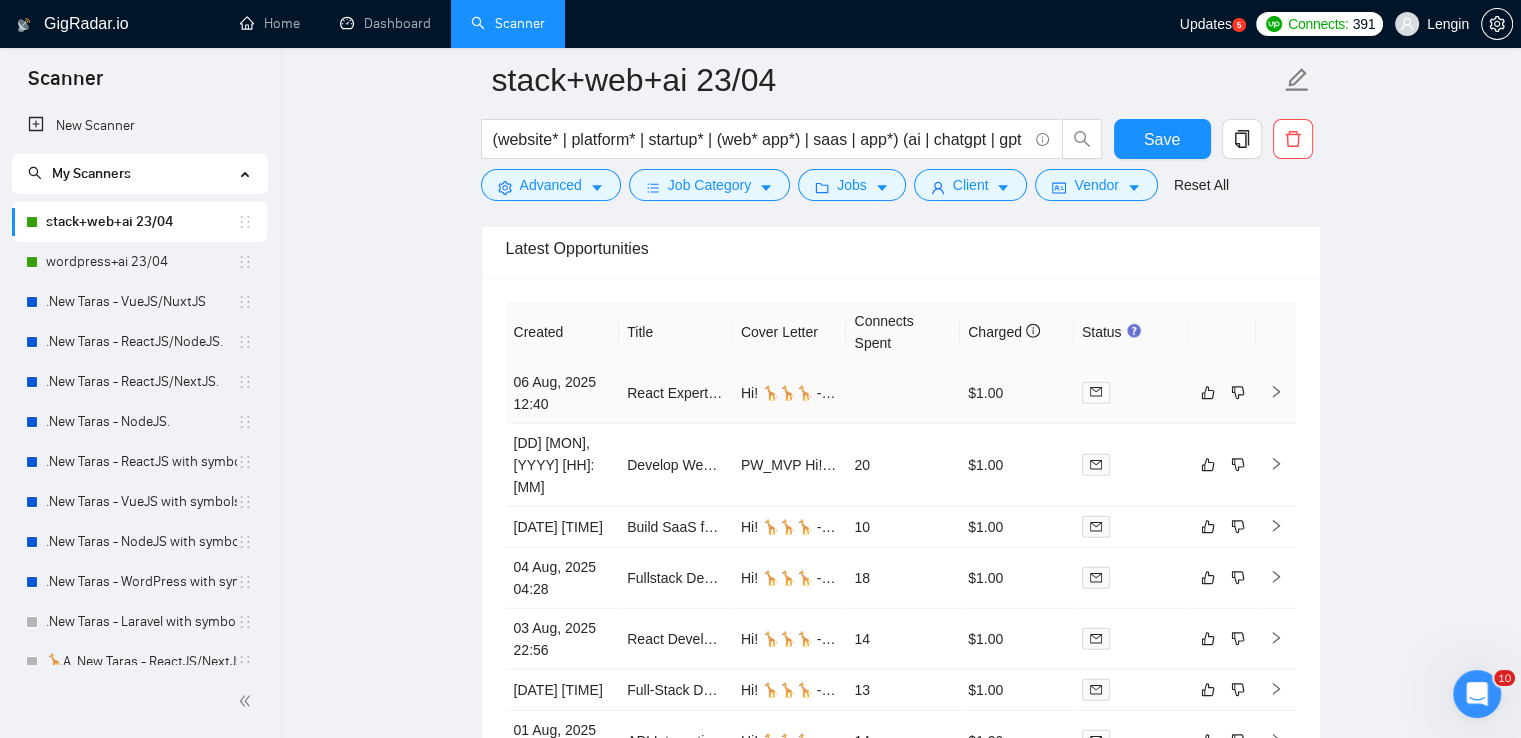 click on "React Expert Needed for AI-Powered Software Development" at bounding box center [676, 393] 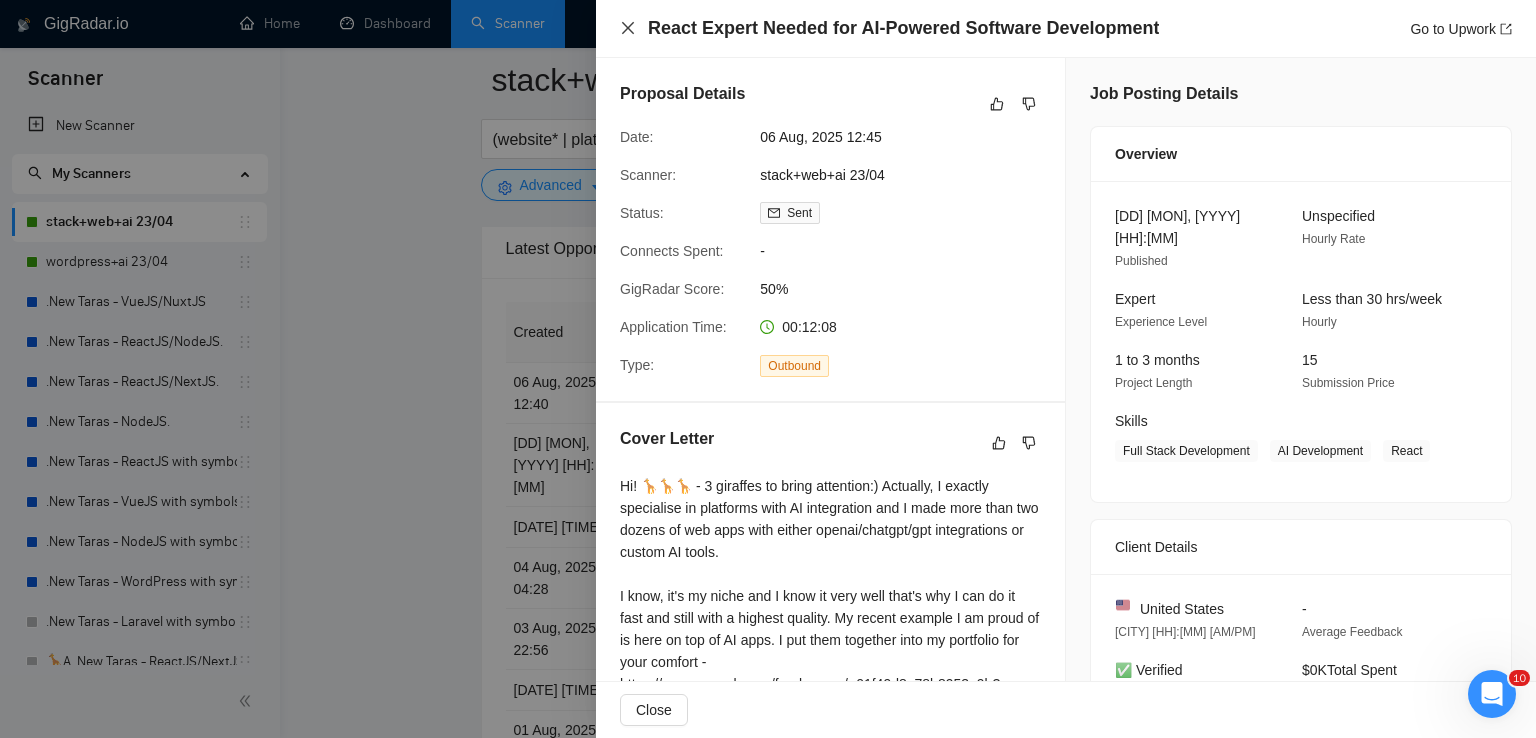 click 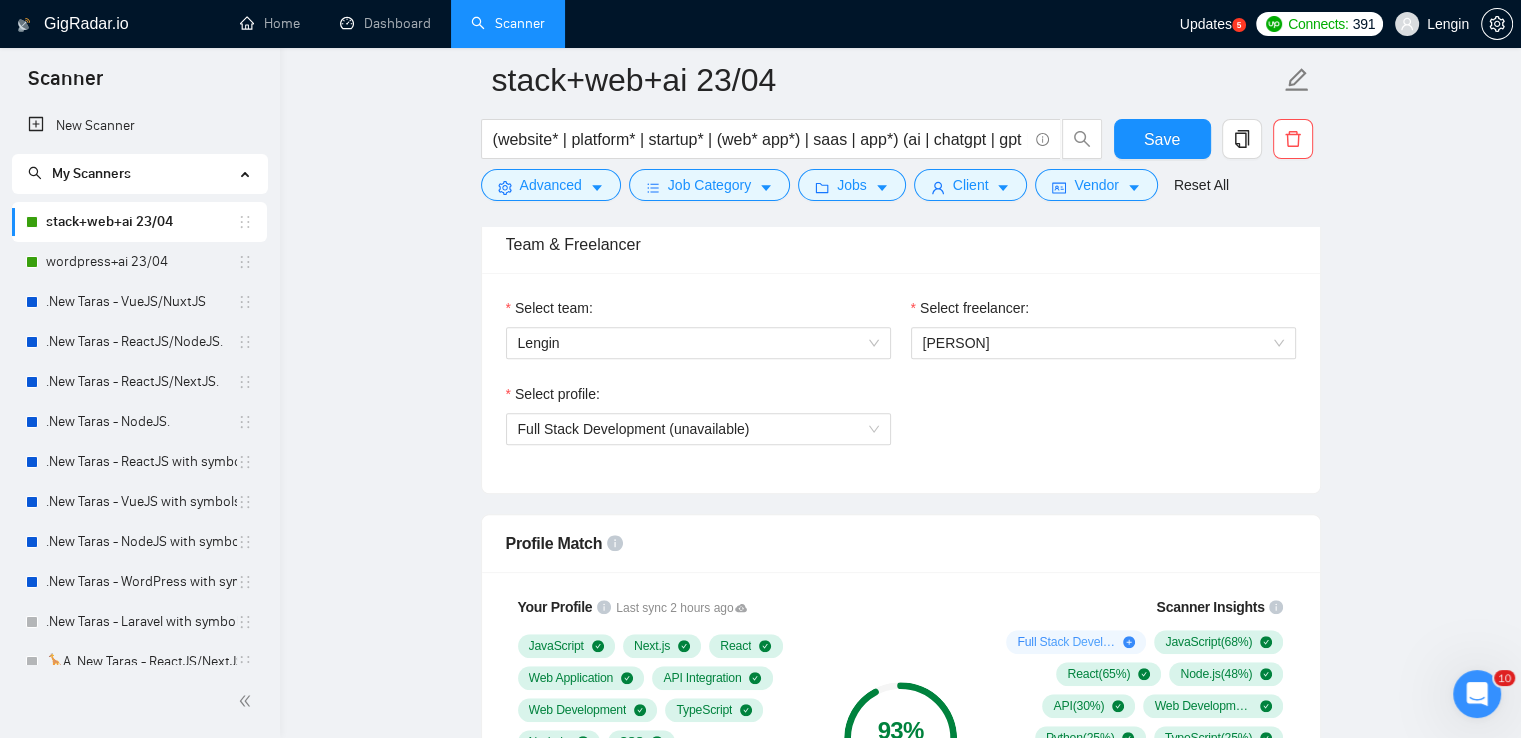 scroll, scrollTop: 1084, scrollLeft: 0, axis: vertical 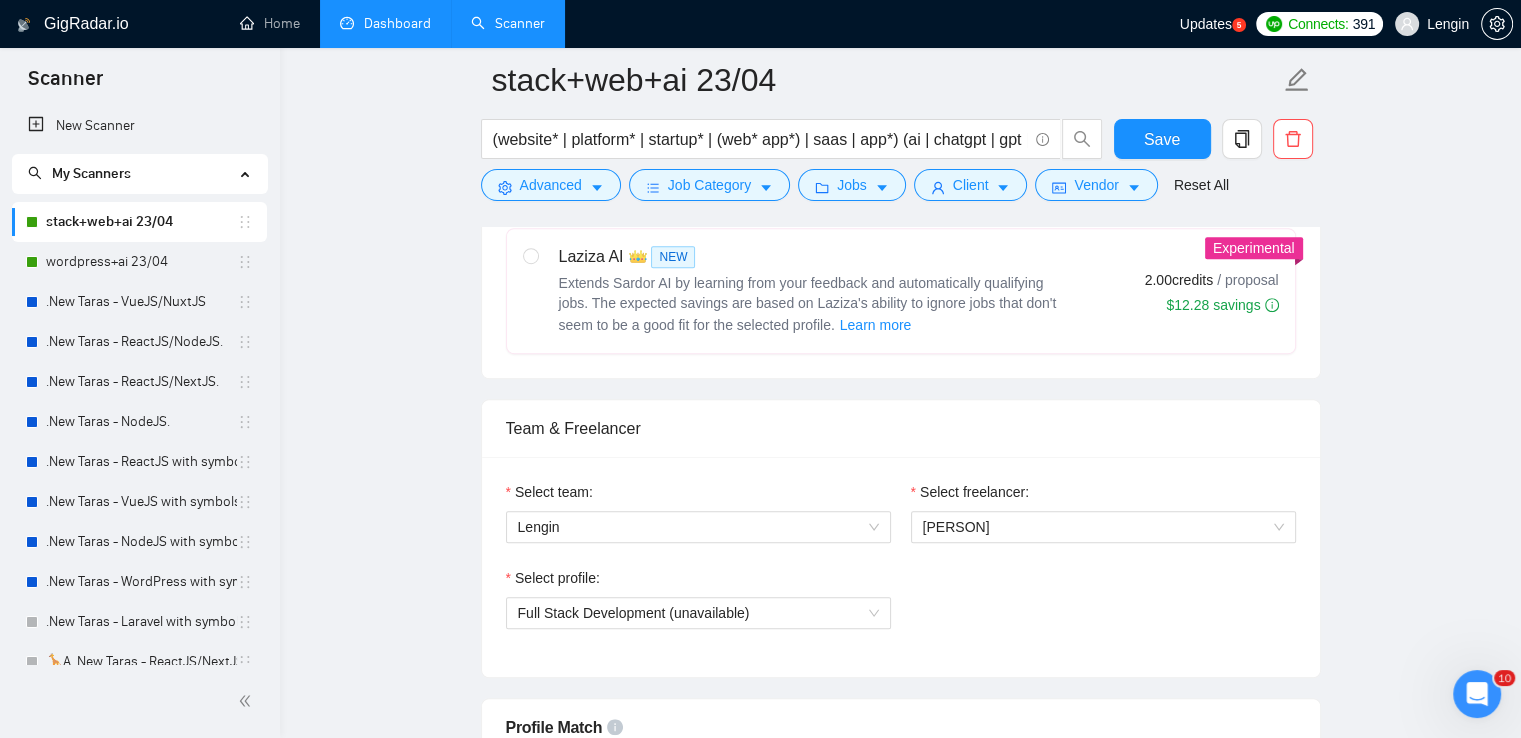 click on "Dashboard" at bounding box center (385, 23) 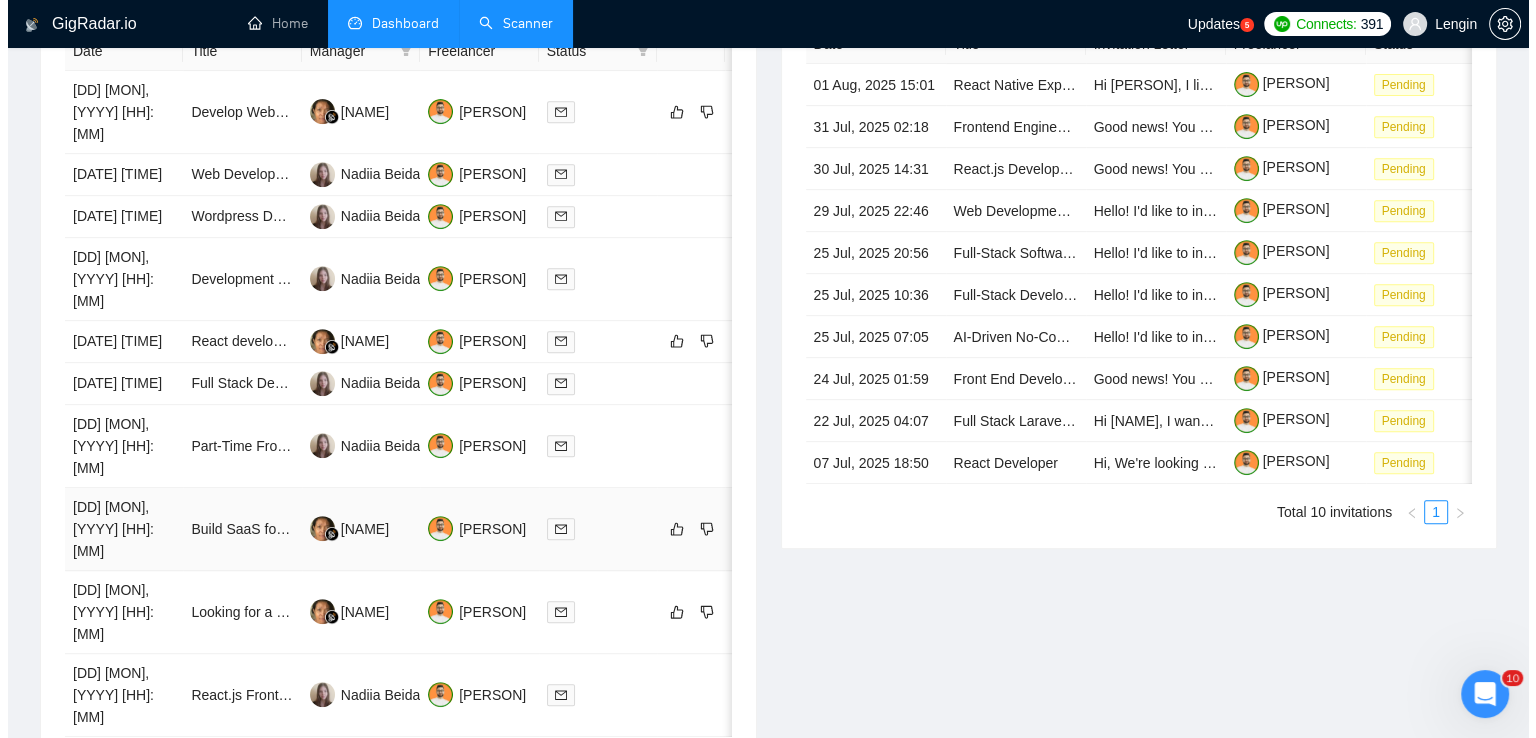scroll, scrollTop: 920, scrollLeft: 0, axis: vertical 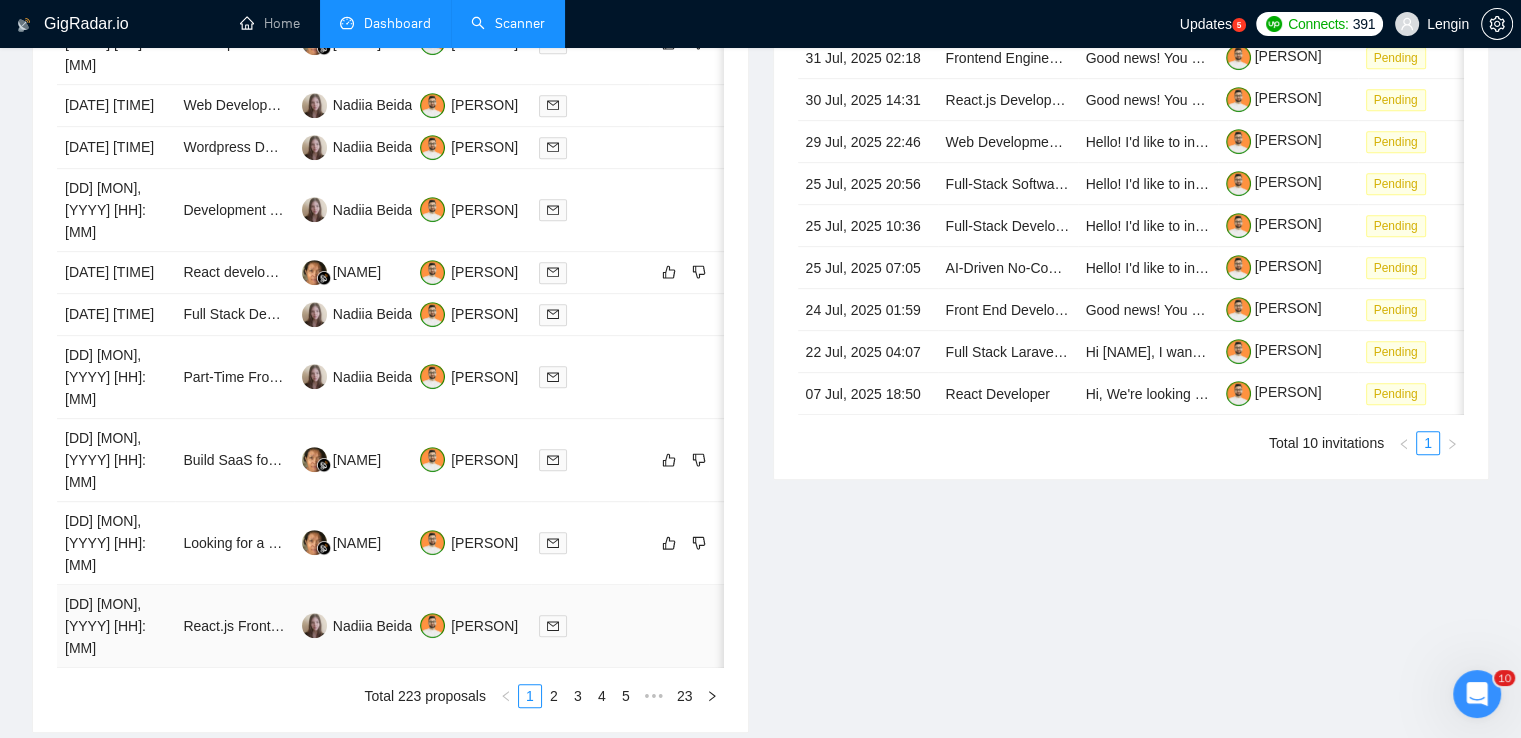 click on "React.js Front-End Web Developer Needed" at bounding box center (234, 626) 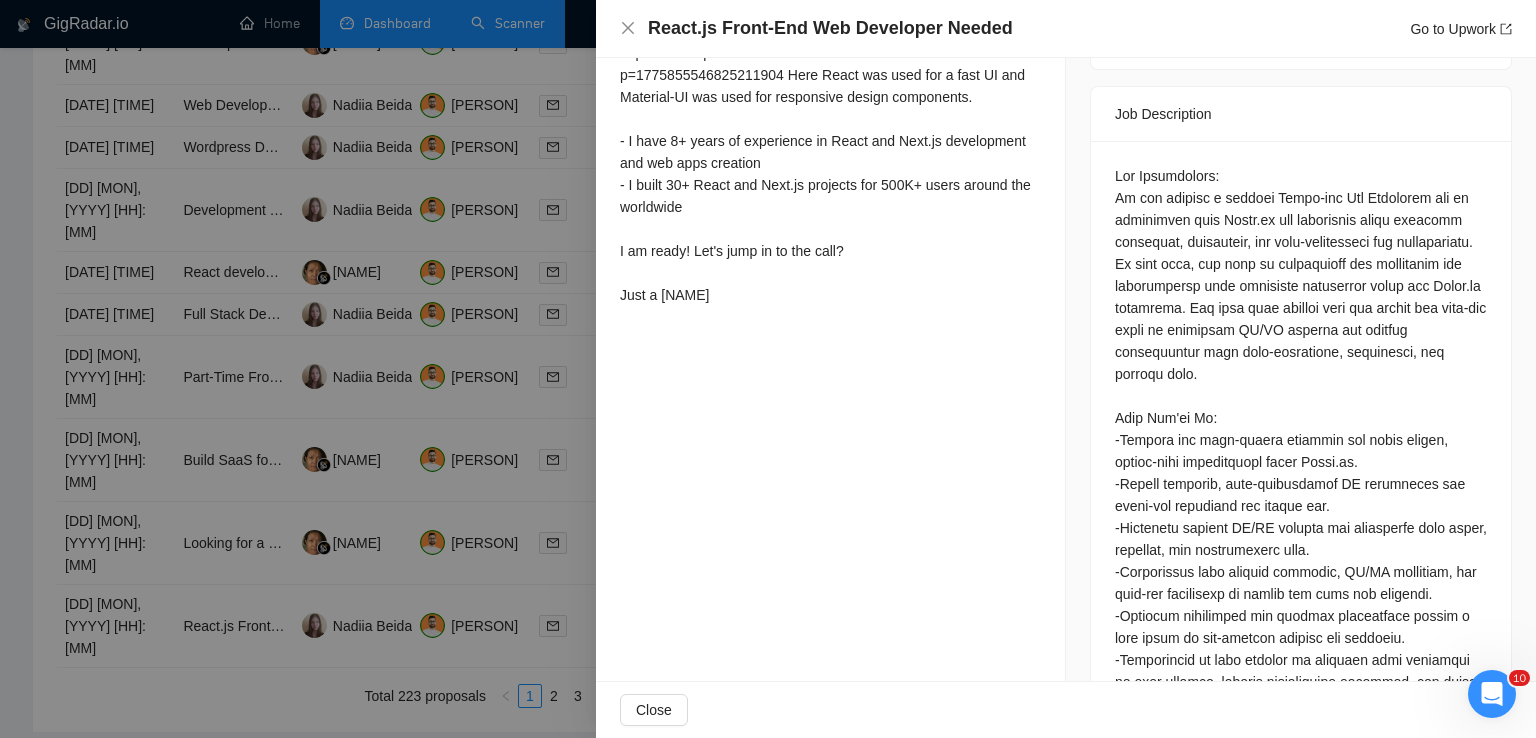 scroll, scrollTop: 752, scrollLeft: 0, axis: vertical 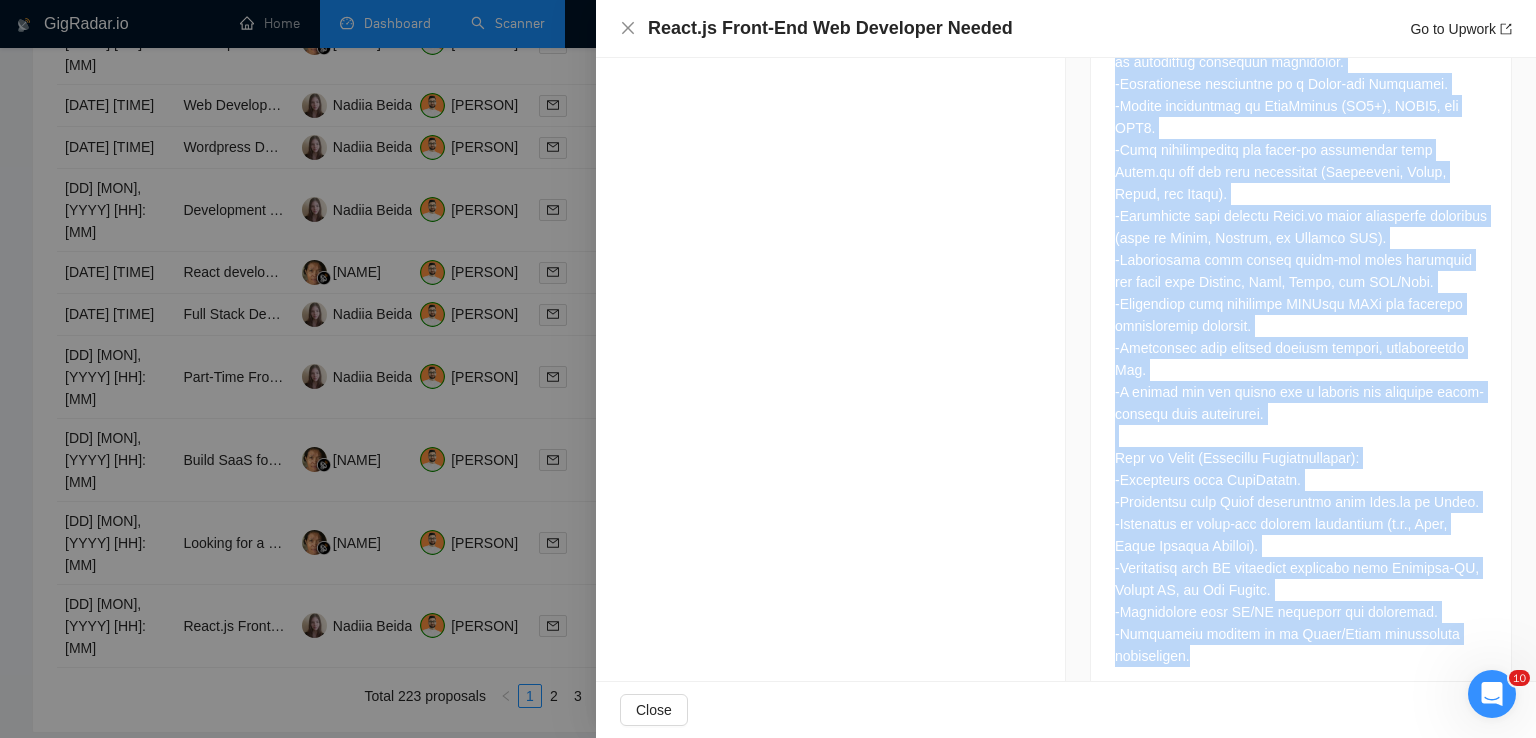 drag, startPoint x: 1105, startPoint y: 184, endPoint x: 1250, endPoint y: 619, distance: 458.53027 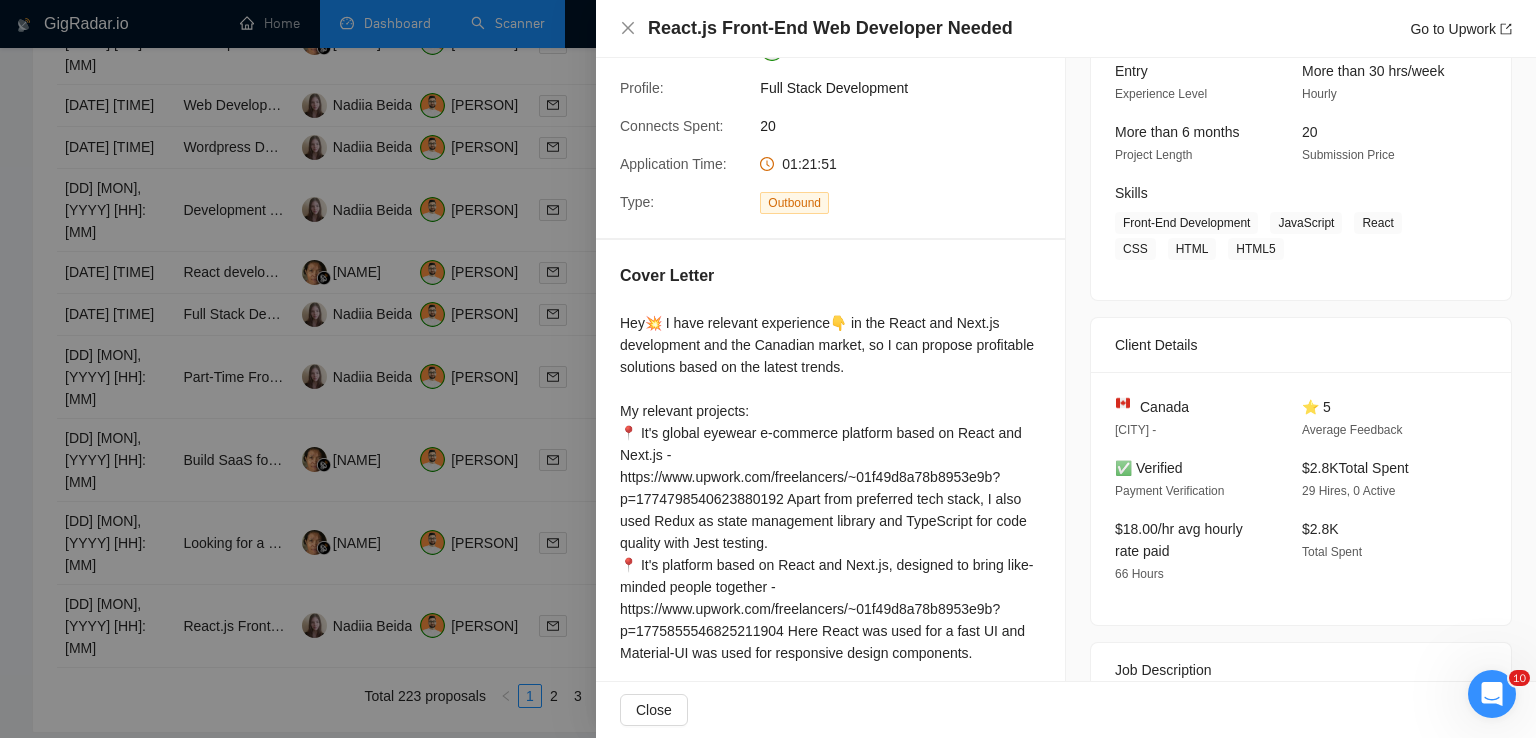 scroll, scrollTop: 174, scrollLeft: 0, axis: vertical 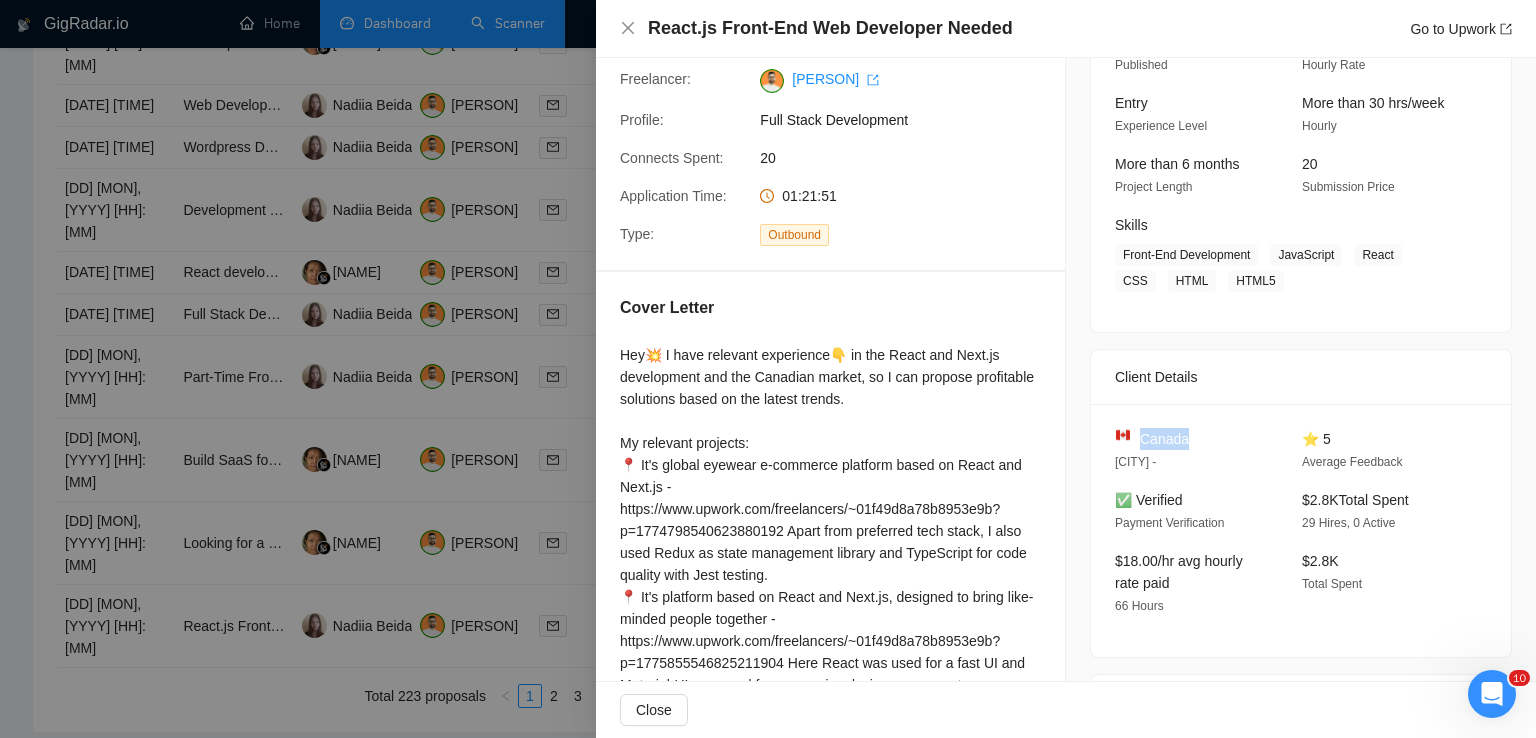 drag, startPoint x: 1193, startPoint y: 436, endPoint x: 1133, endPoint y: 437, distance: 60.00833 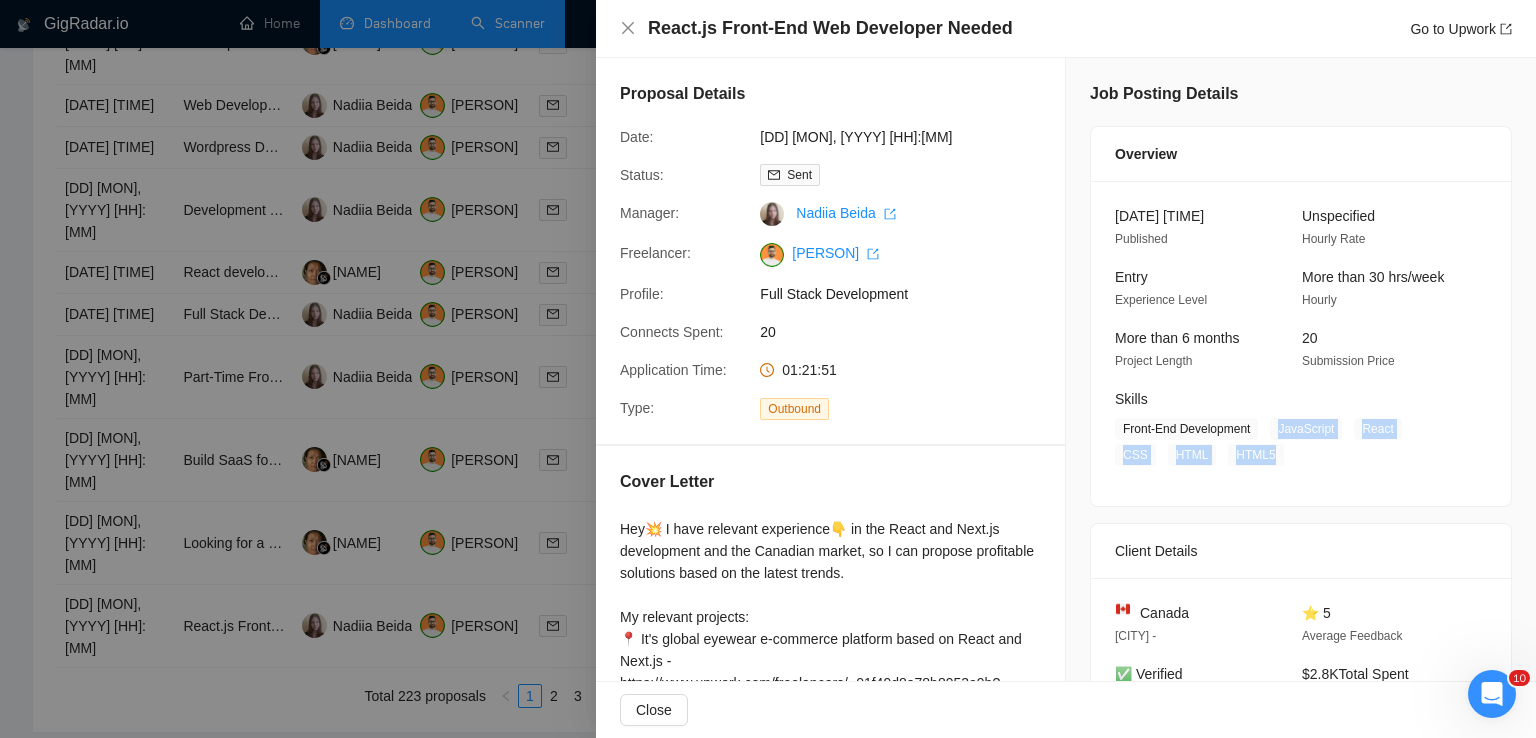drag, startPoint x: 1268, startPoint y: 421, endPoint x: 1219, endPoint y: 454, distance: 59.07622 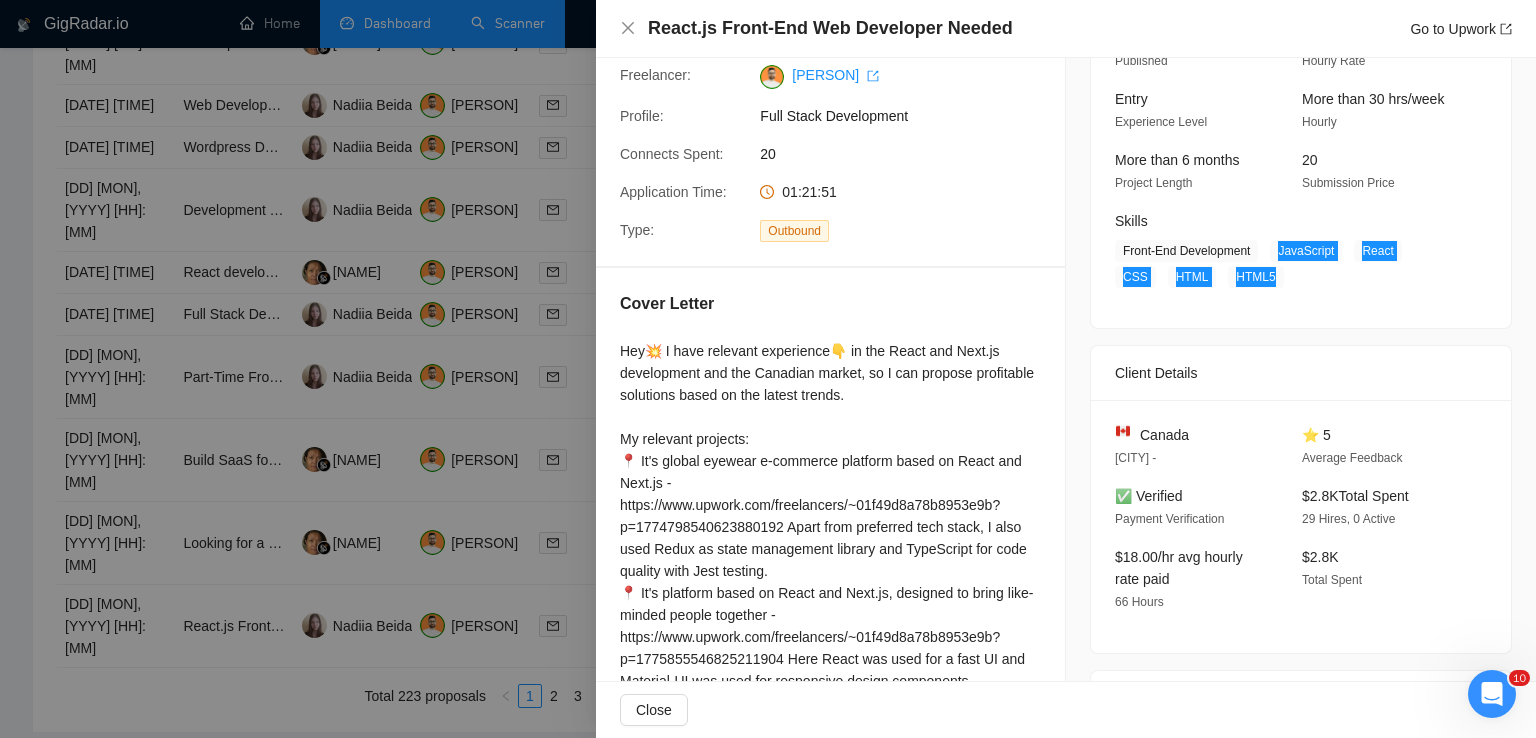 scroll, scrollTop: 0, scrollLeft: 0, axis: both 